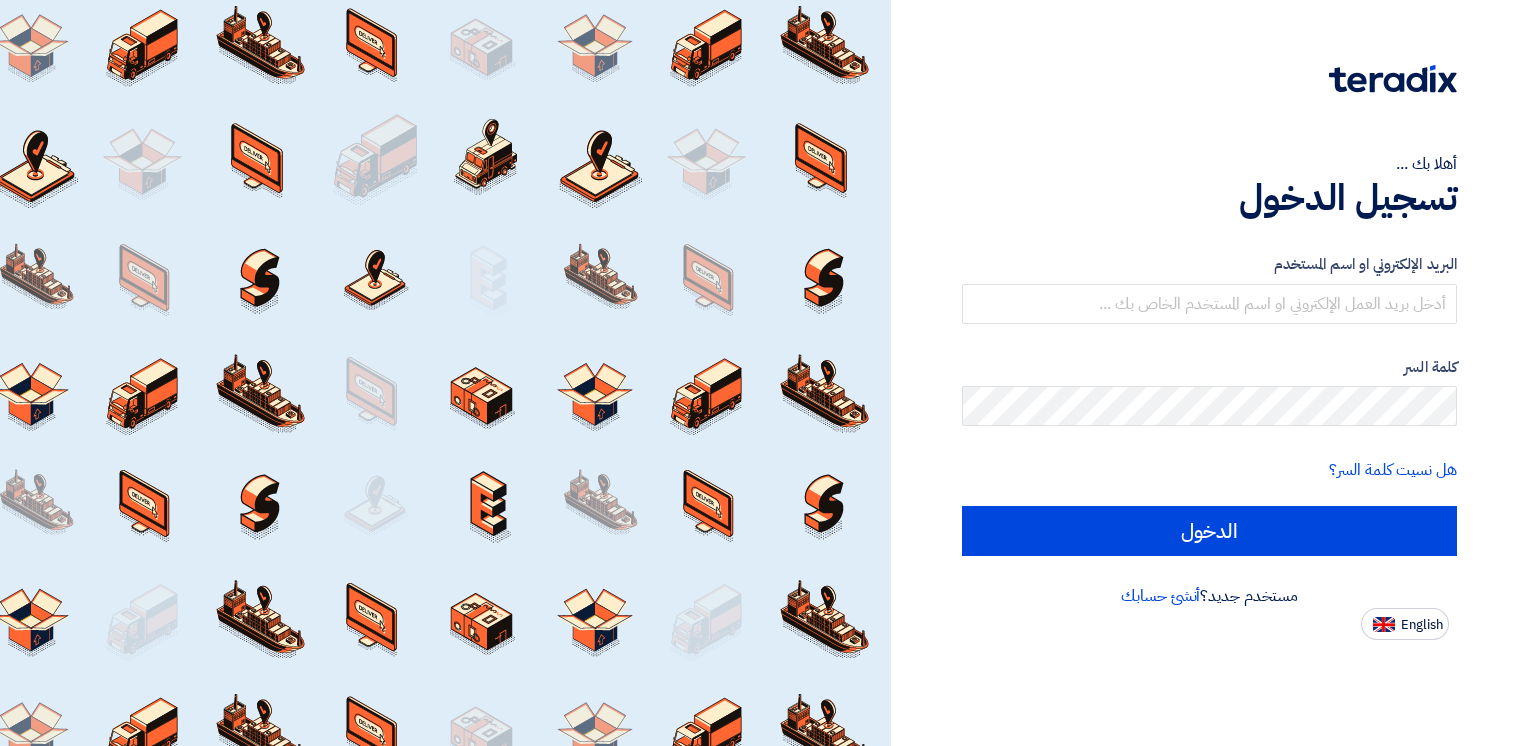 scroll, scrollTop: 0, scrollLeft: 0, axis: both 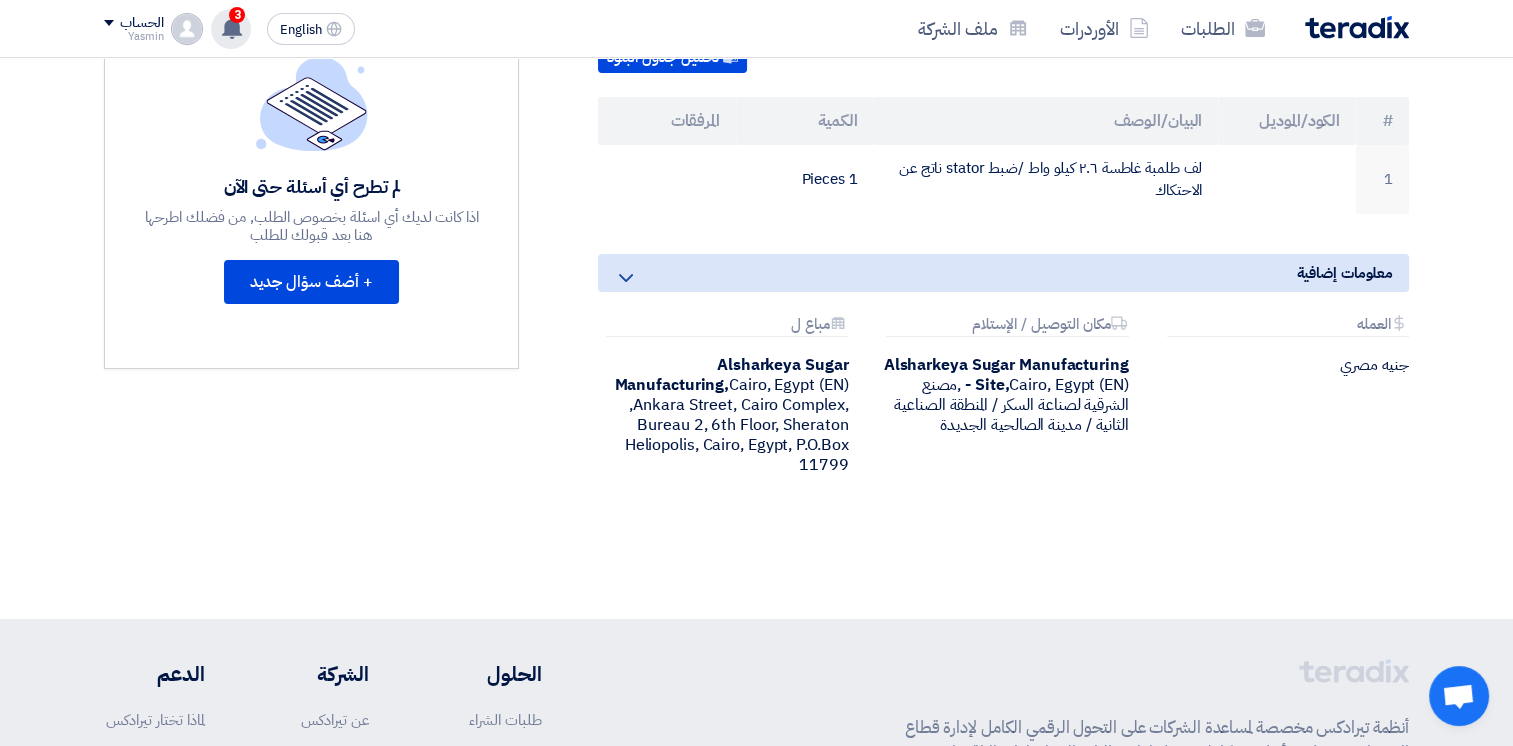 click 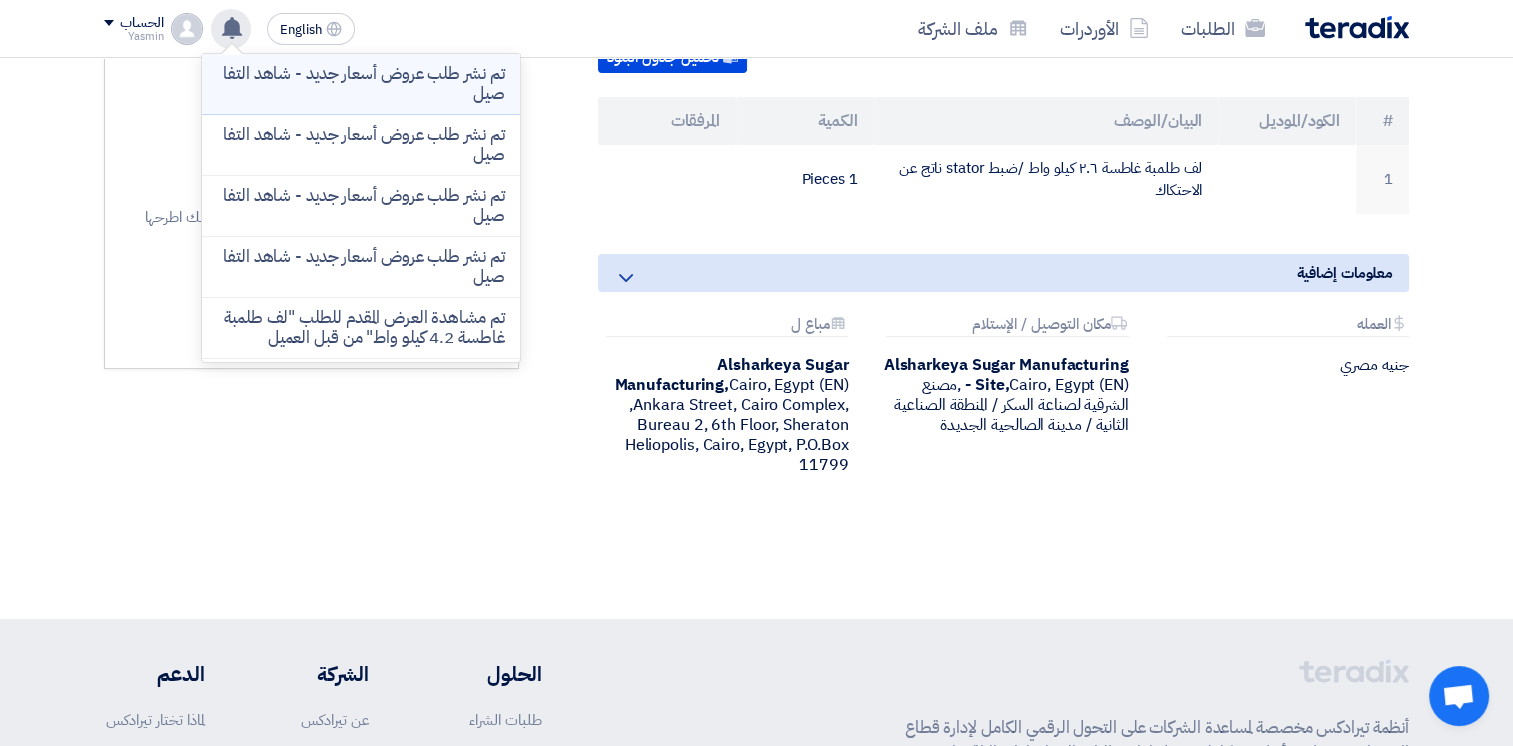 click on "تم نشر طلب عروض أسعار جديد - شاهد التفاصيل" 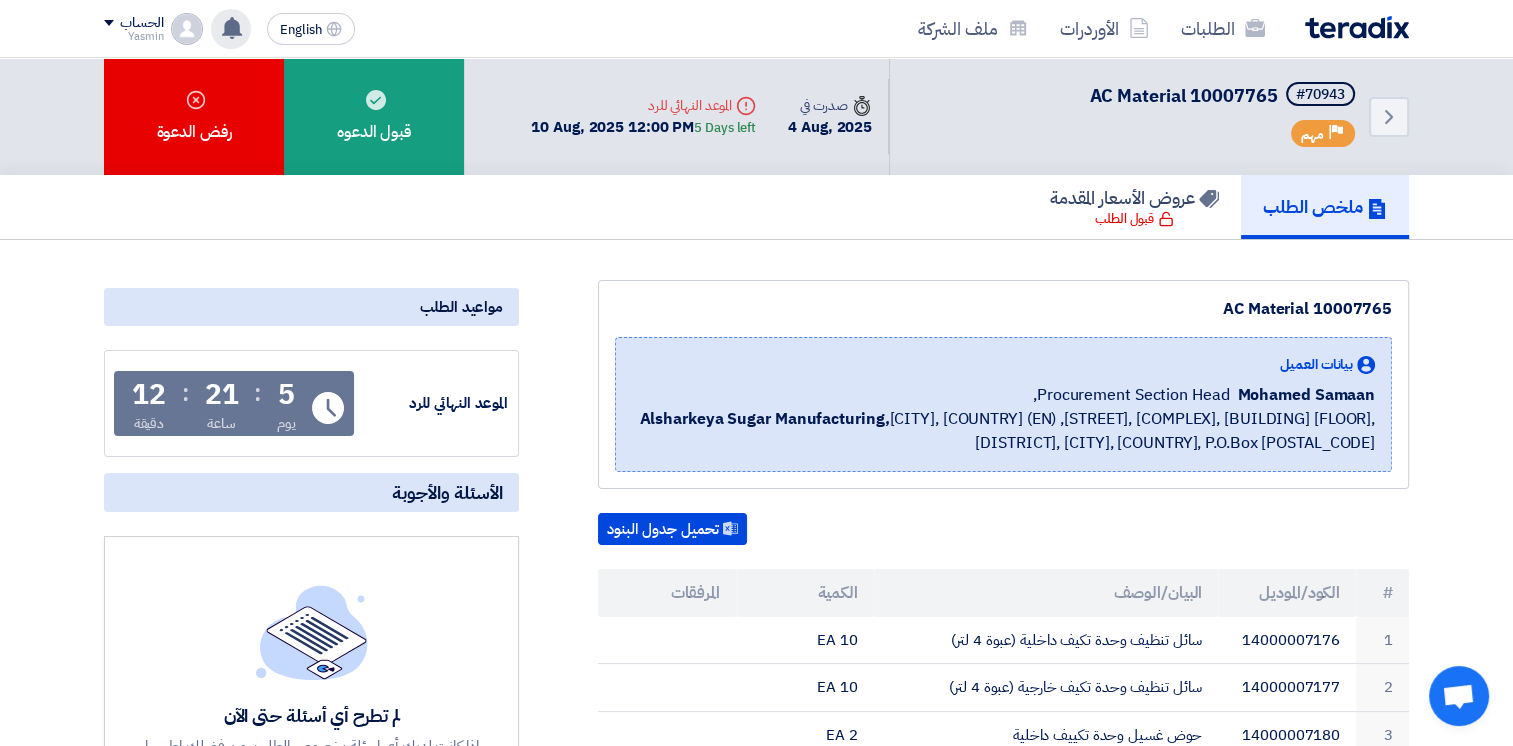 scroll, scrollTop: 500, scrollLeft: 0, axis: vertical 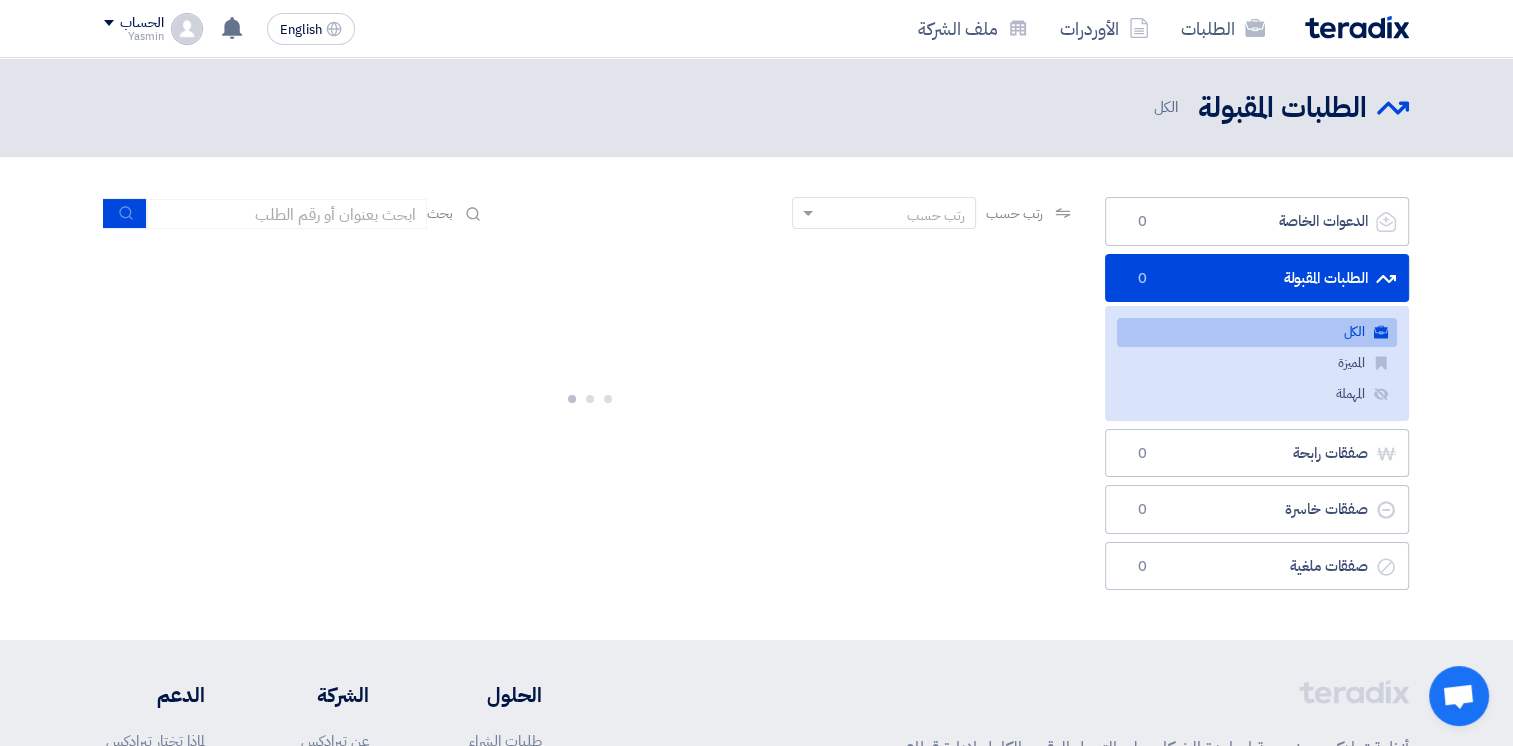 click on "الطلبات المقبولة" 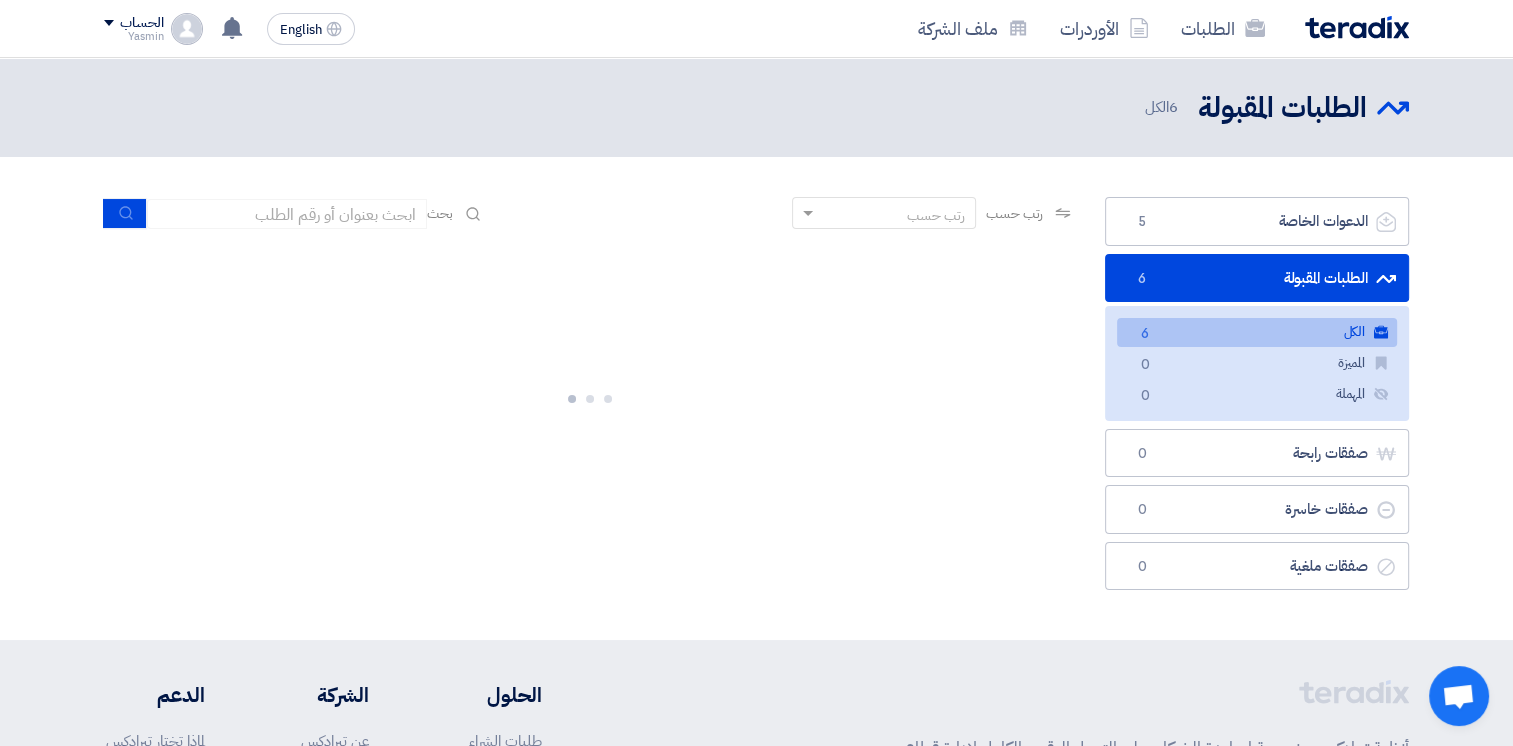click on "الطلبات المقبولة
الطلبات المقبولة
6" 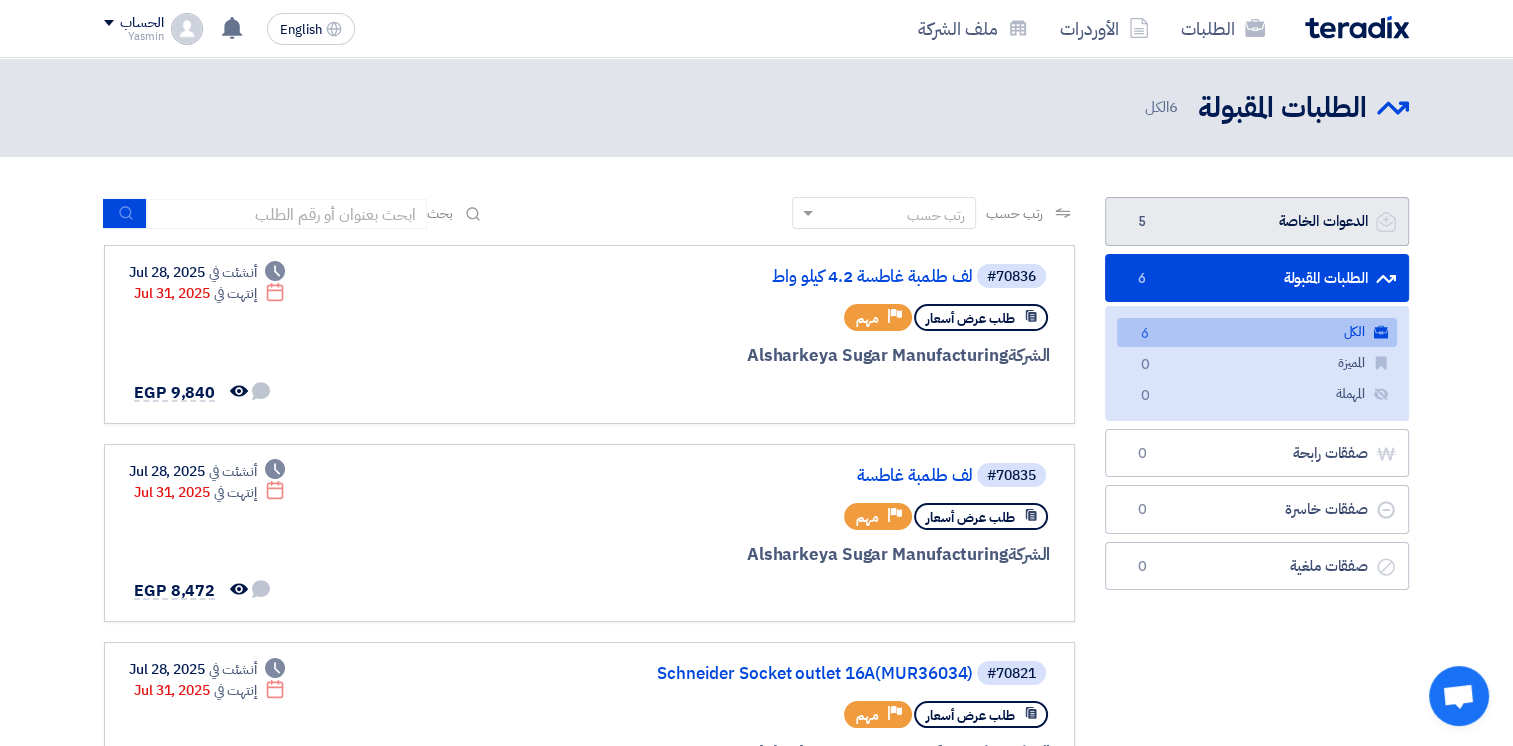 click on "الدعوات الخاصة
الدعوات الخاصة
5" 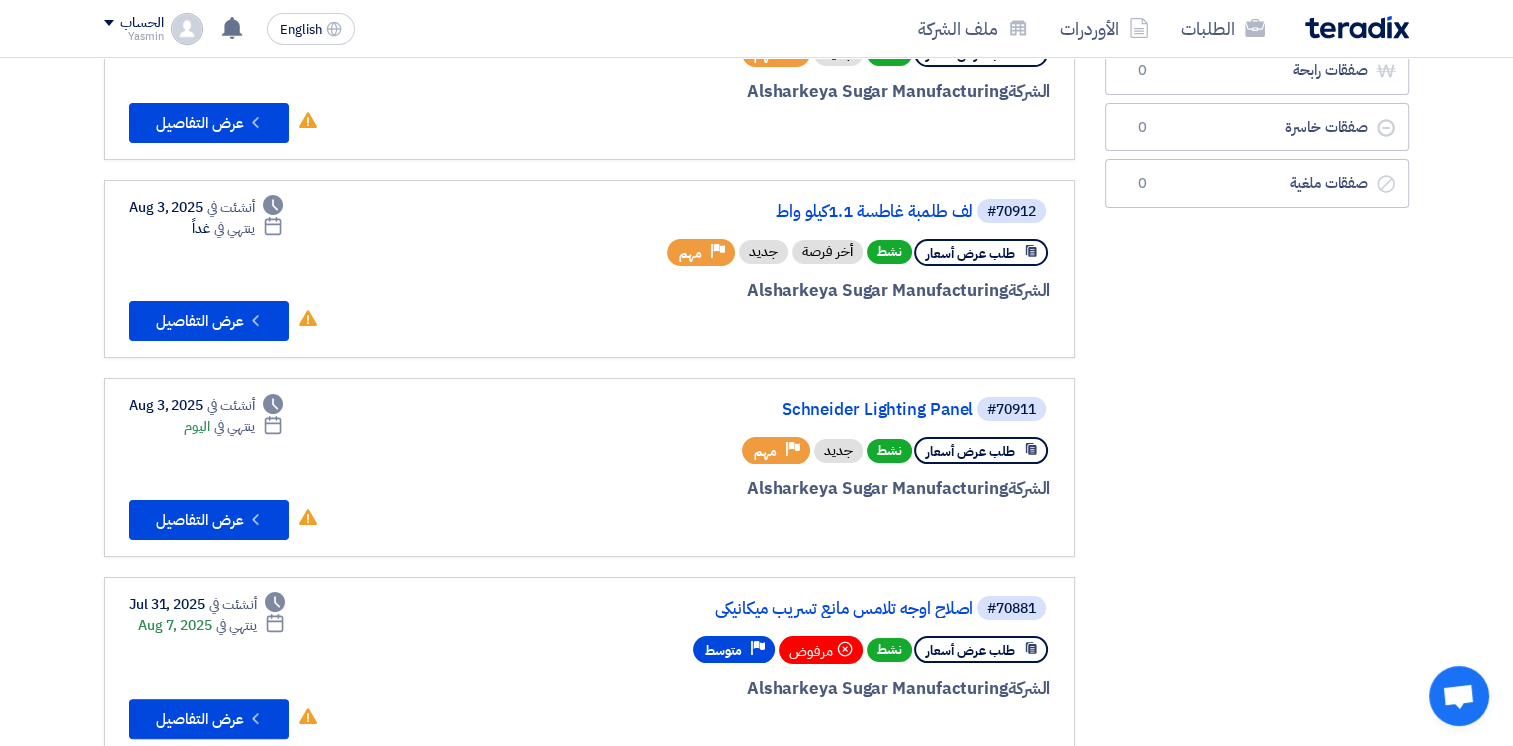 scroll, scrollTop: 300, scrollLeft: 0, axis: vertical 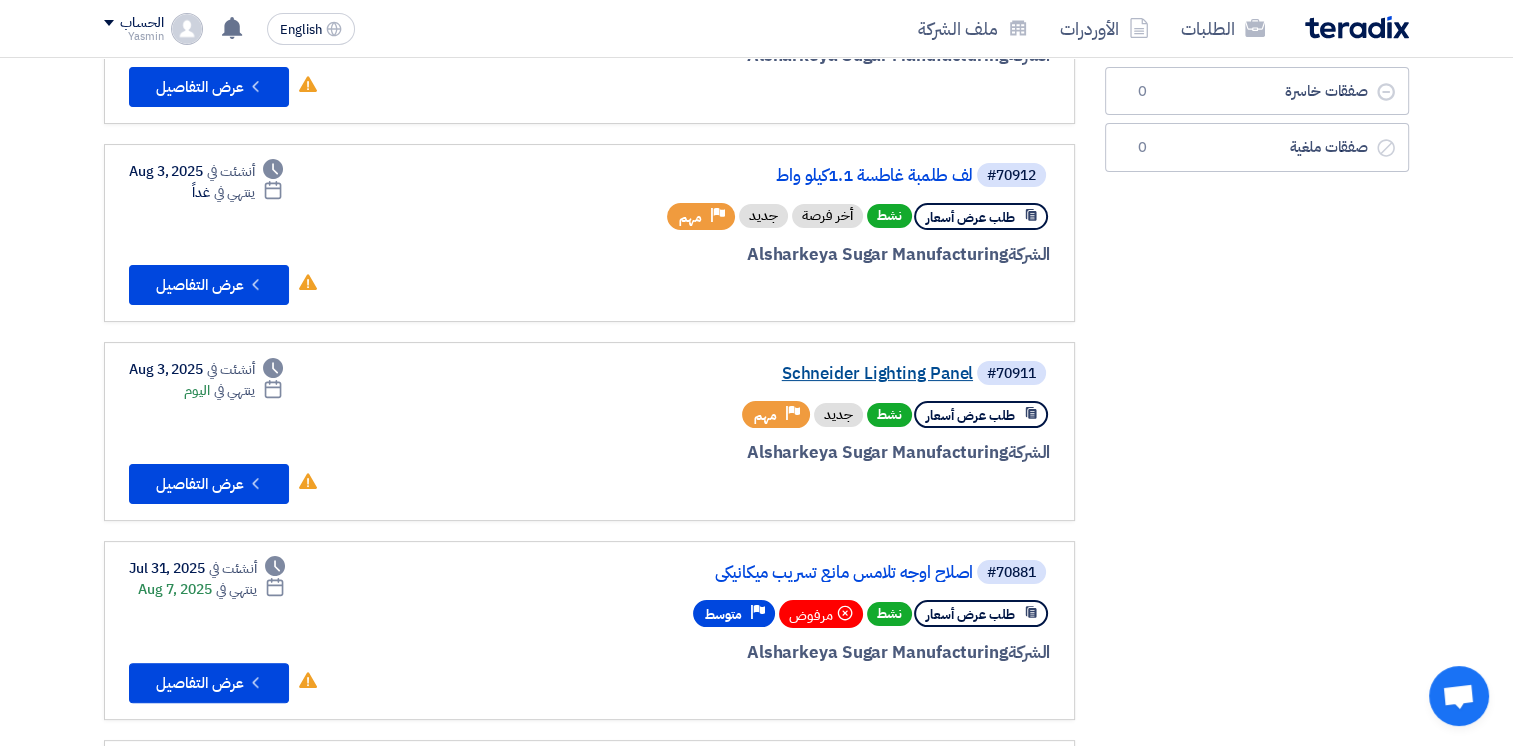 click on "Schneider Lighting Panel" 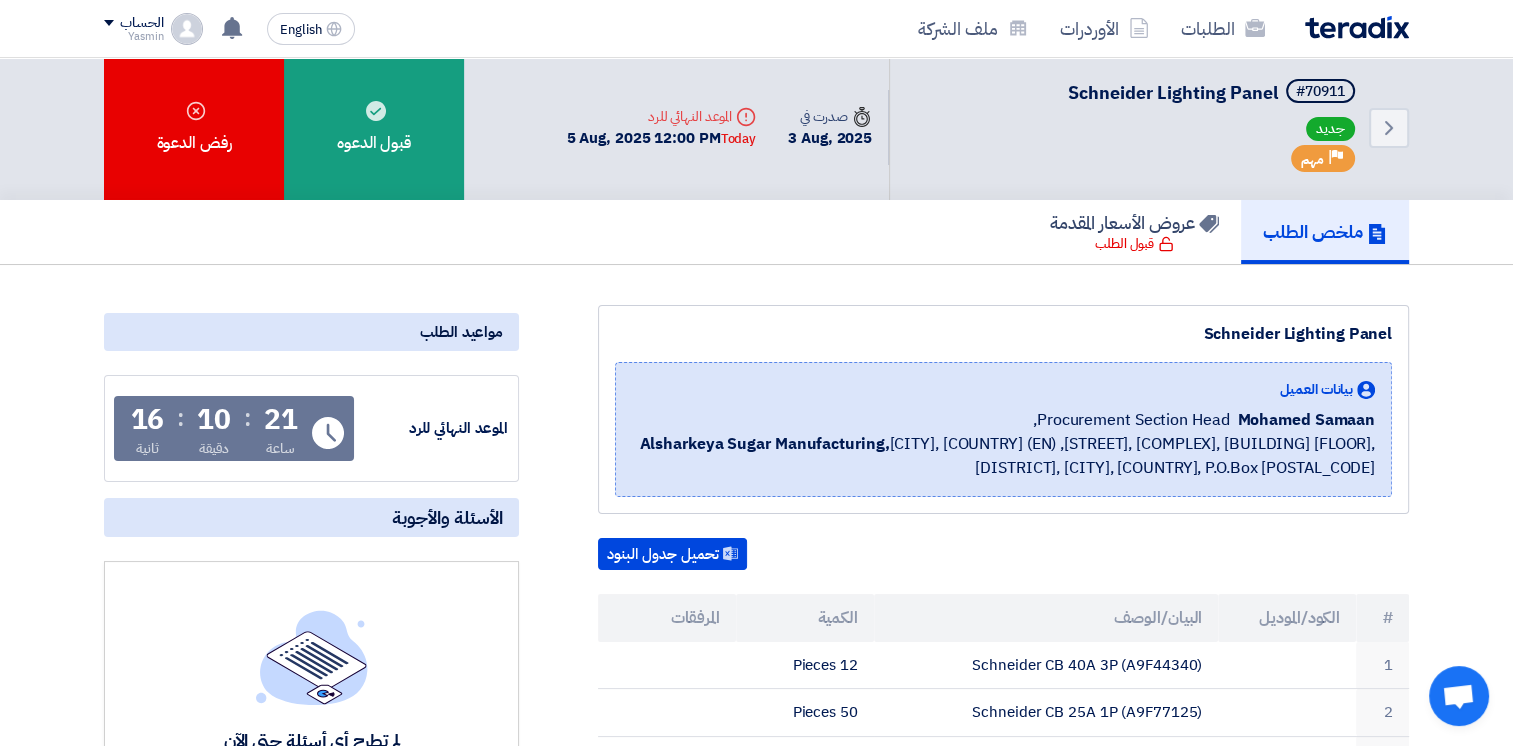 scroll, scrollTop: 0, scrollLeft: 0, axis: both 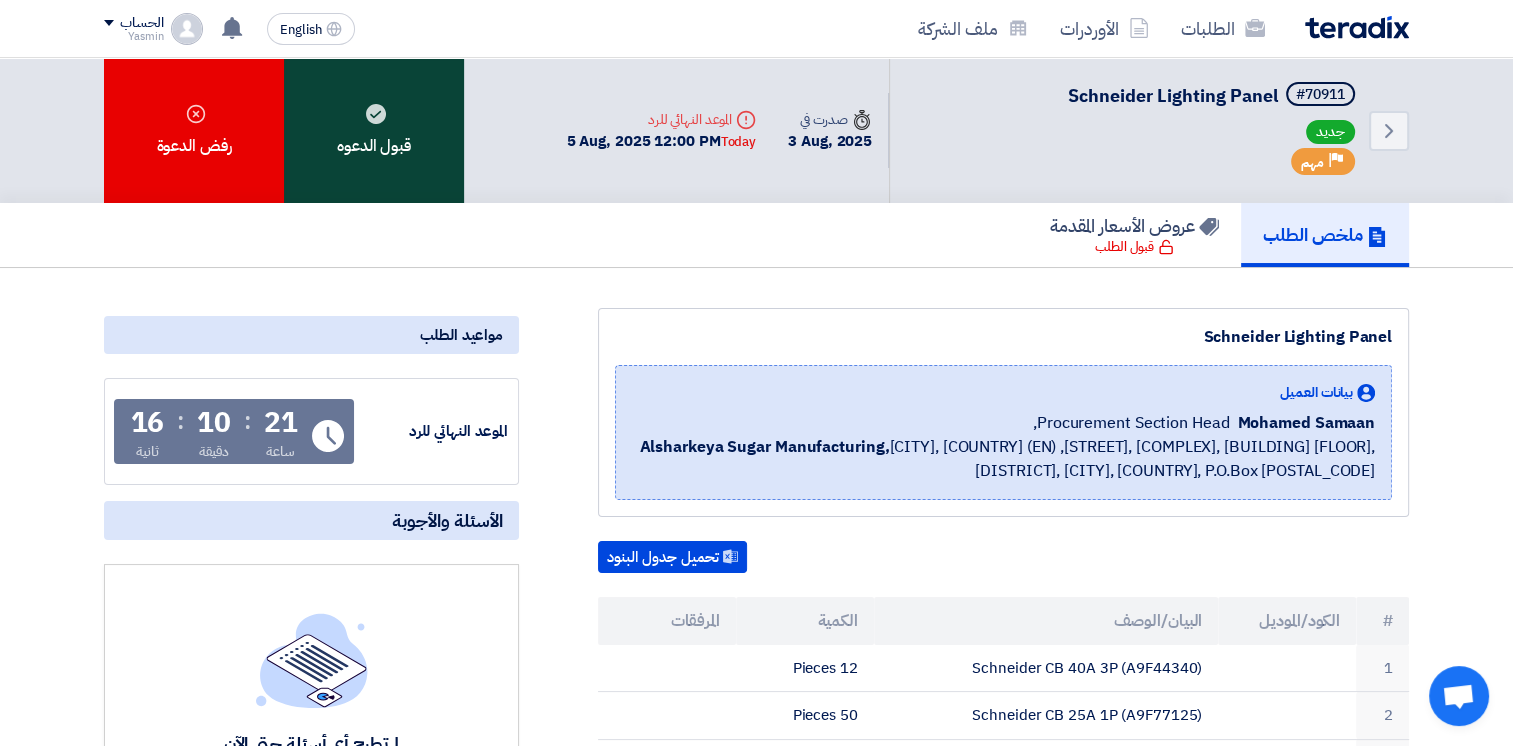 click on "قبول الدعوه" 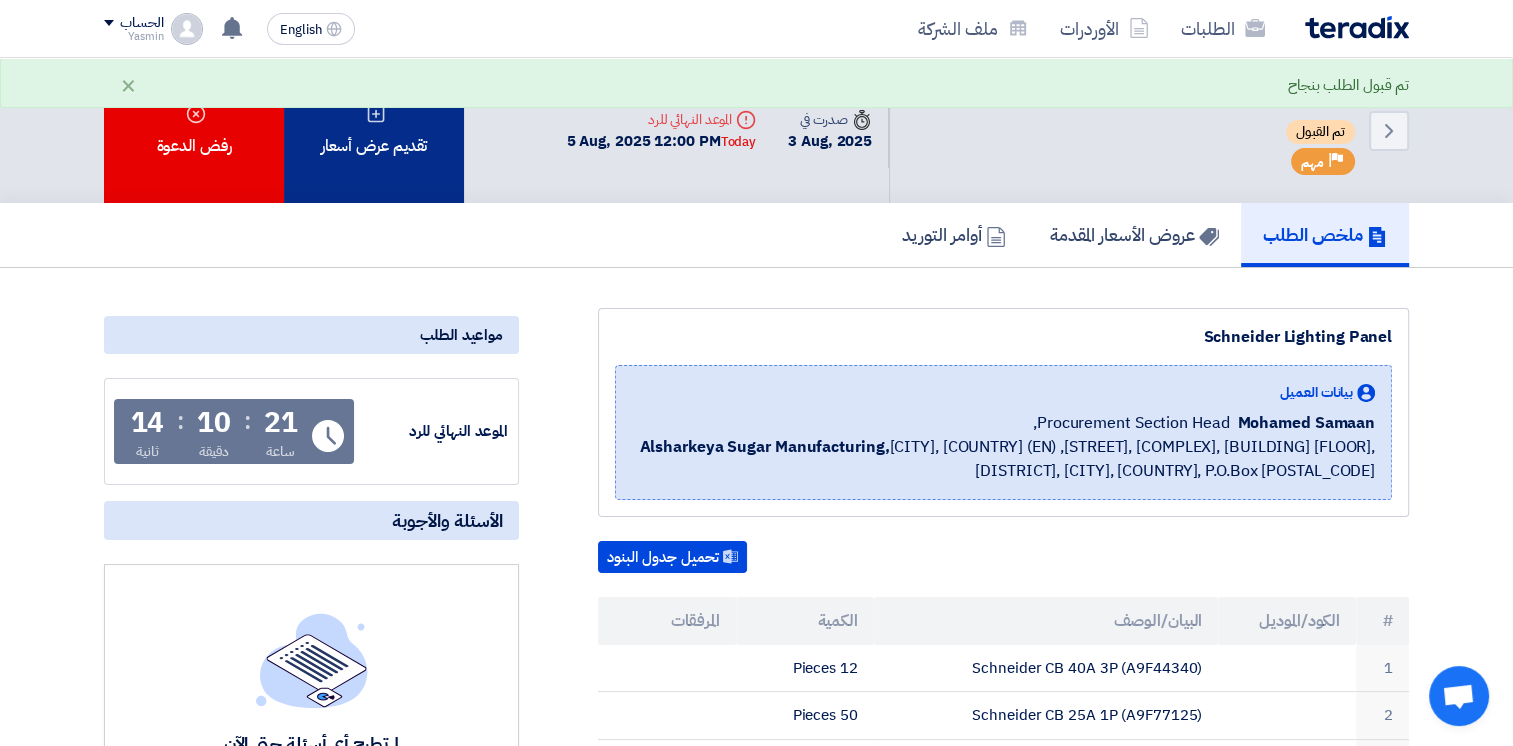 click on "تقديم عرض أسعار" 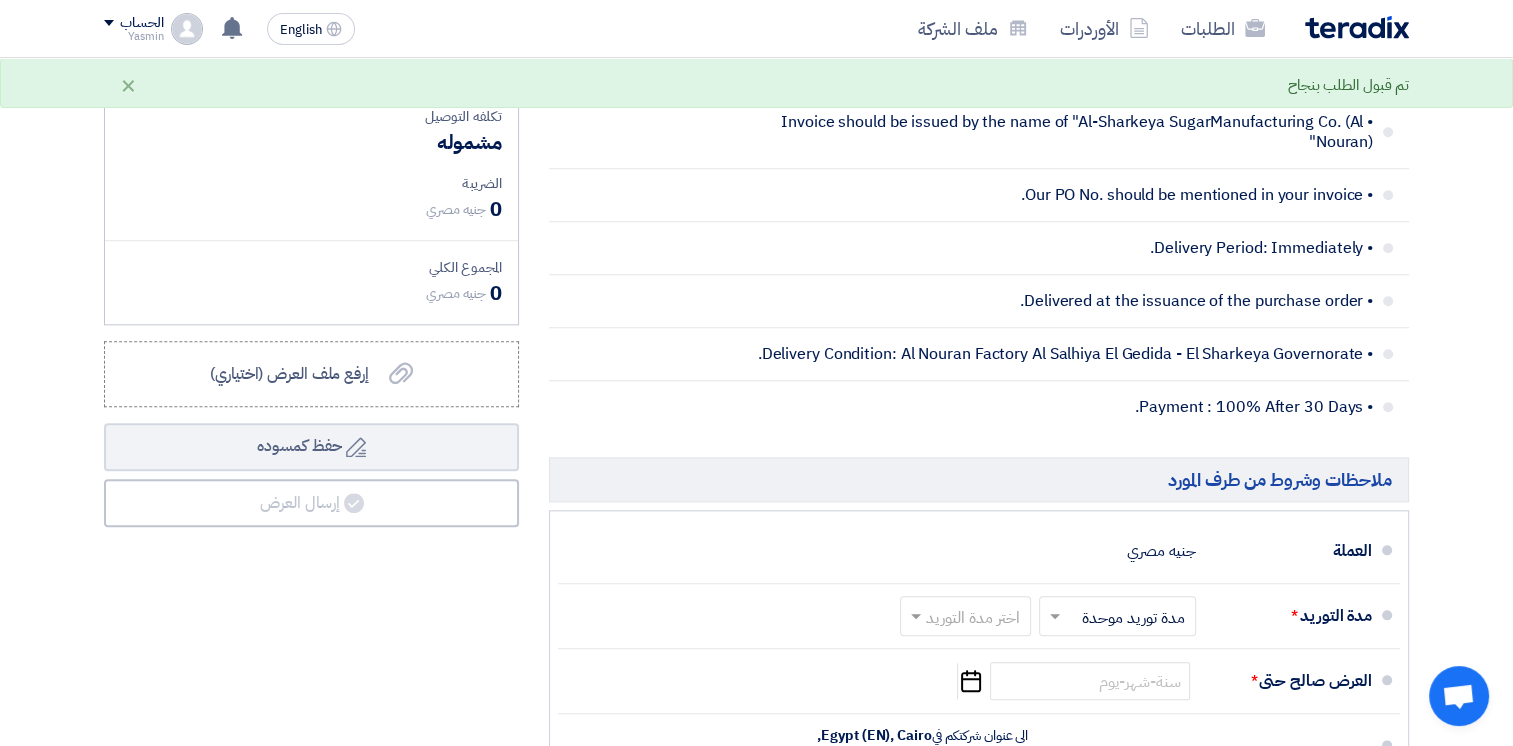 scroll, scrollTop: 2100, scrollLeft: 0, axis: vertical 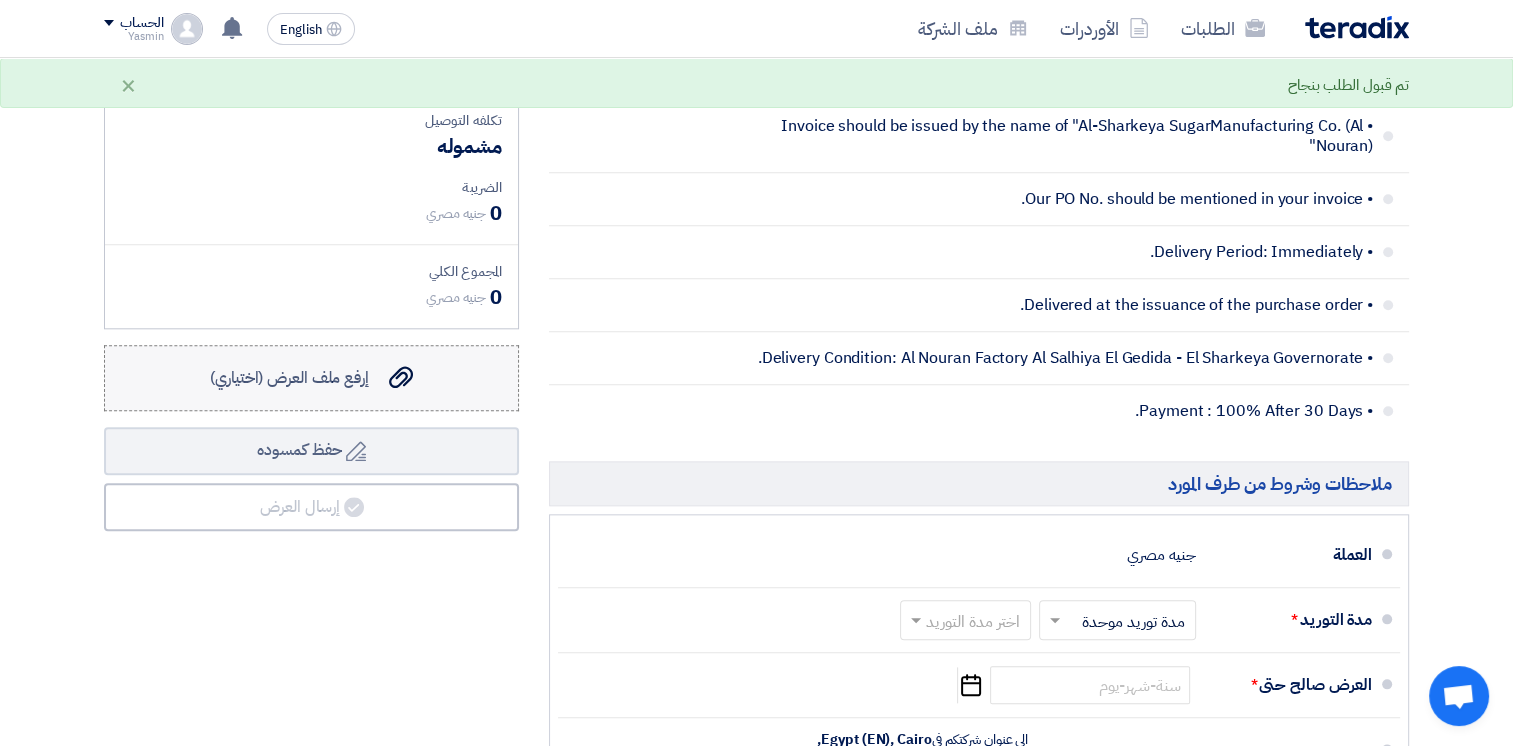 click on "إرفع ملف العرض (اختياري)" 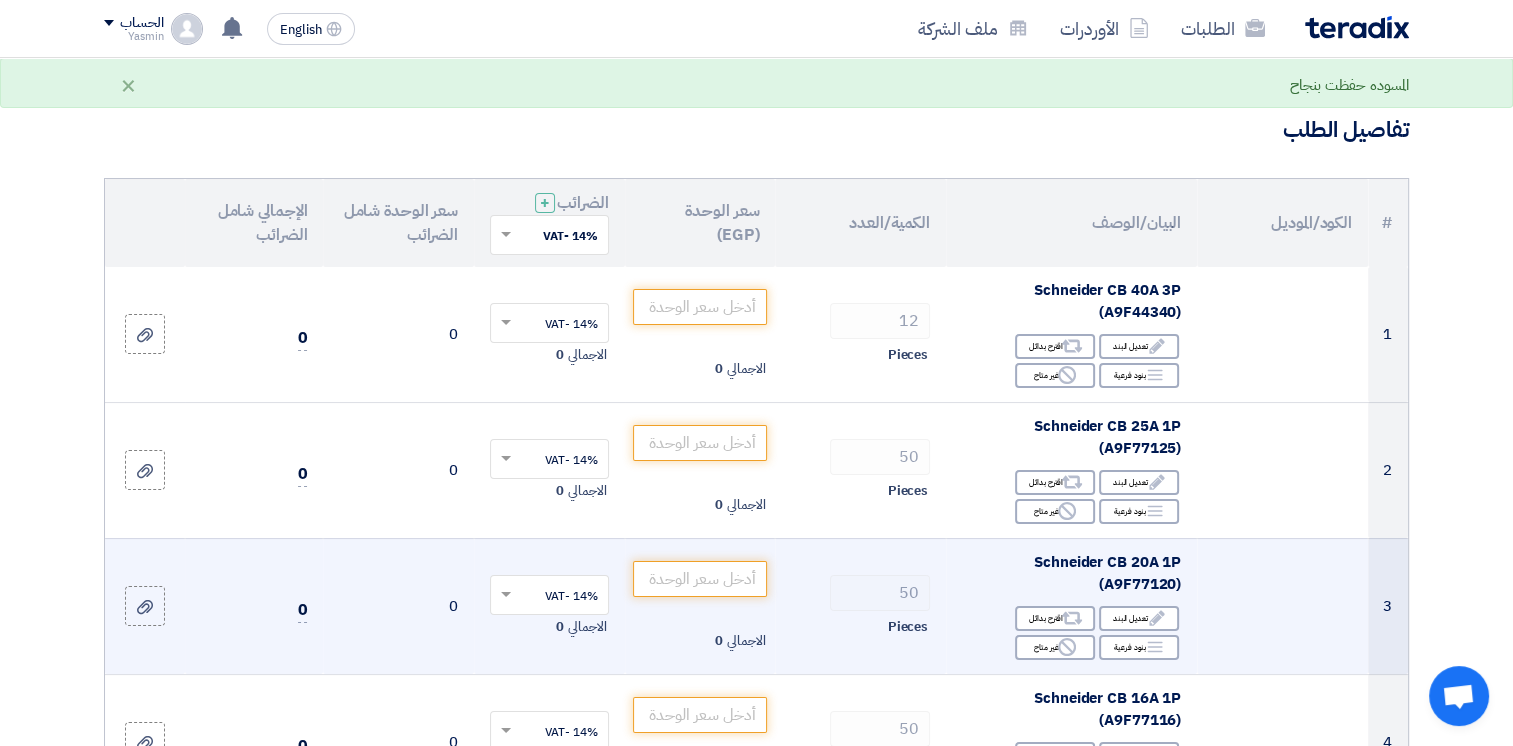 scroll, scrollTop: 100, scrollLeft: 0, axis: vertical 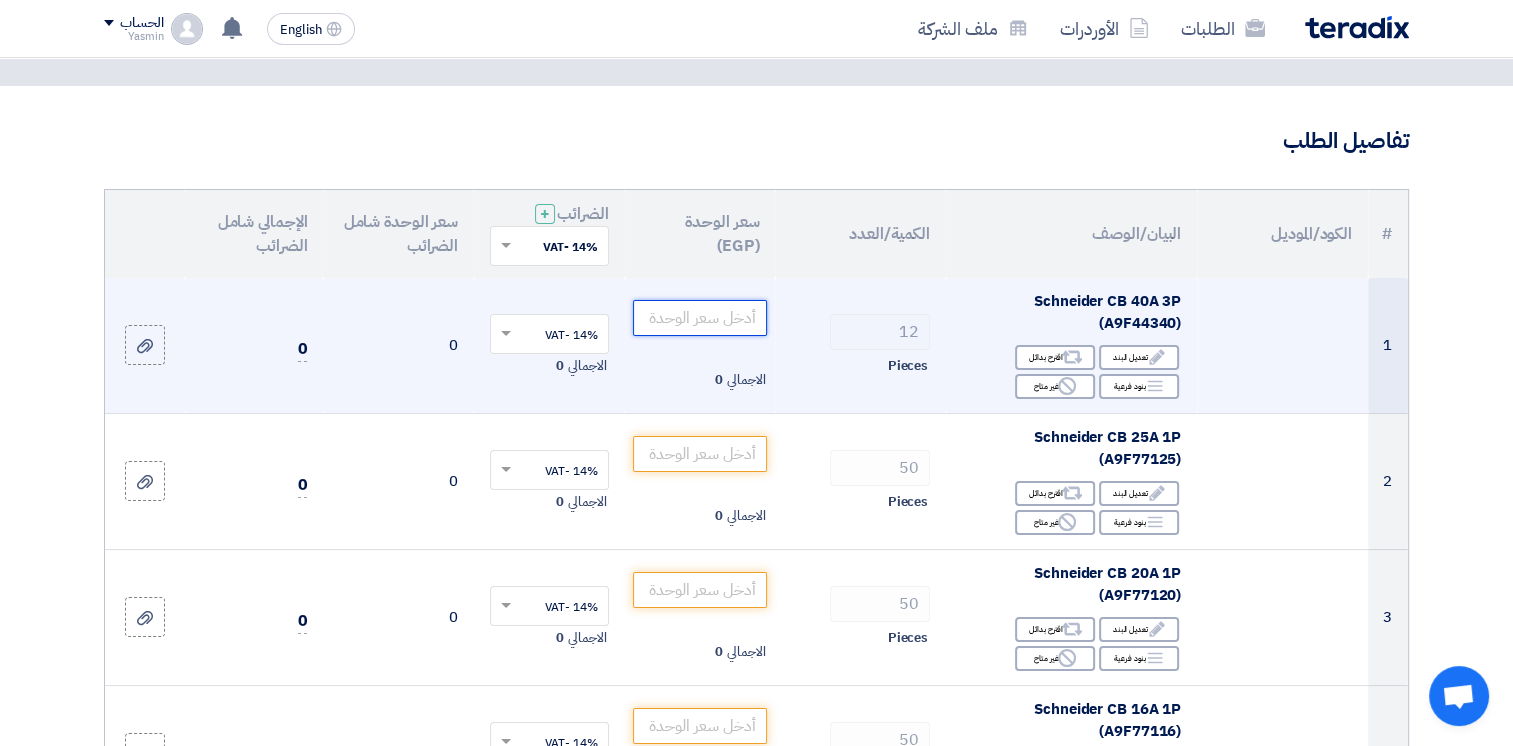 click 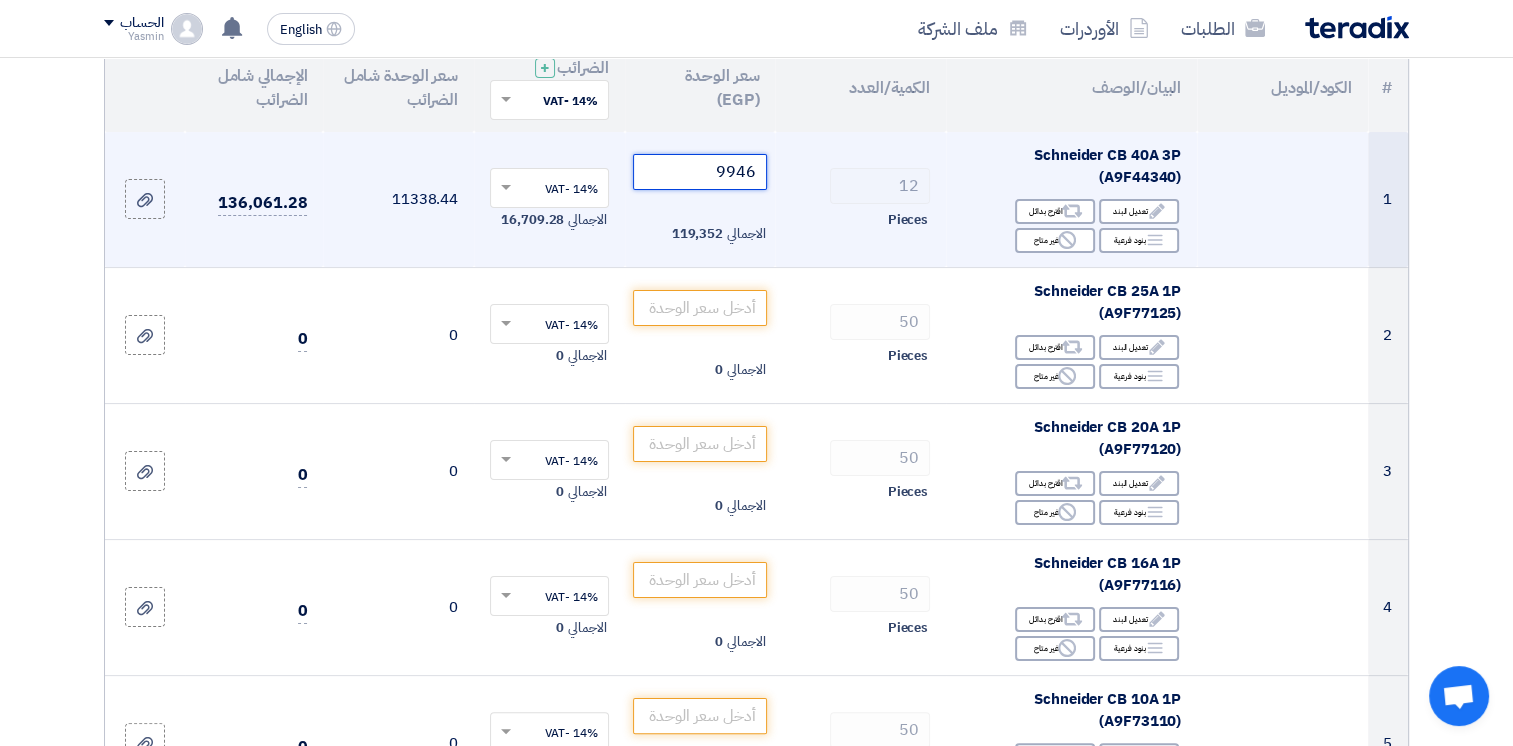 scroll, scrollTop: 200, scrollLeft: 0, axis: vertical 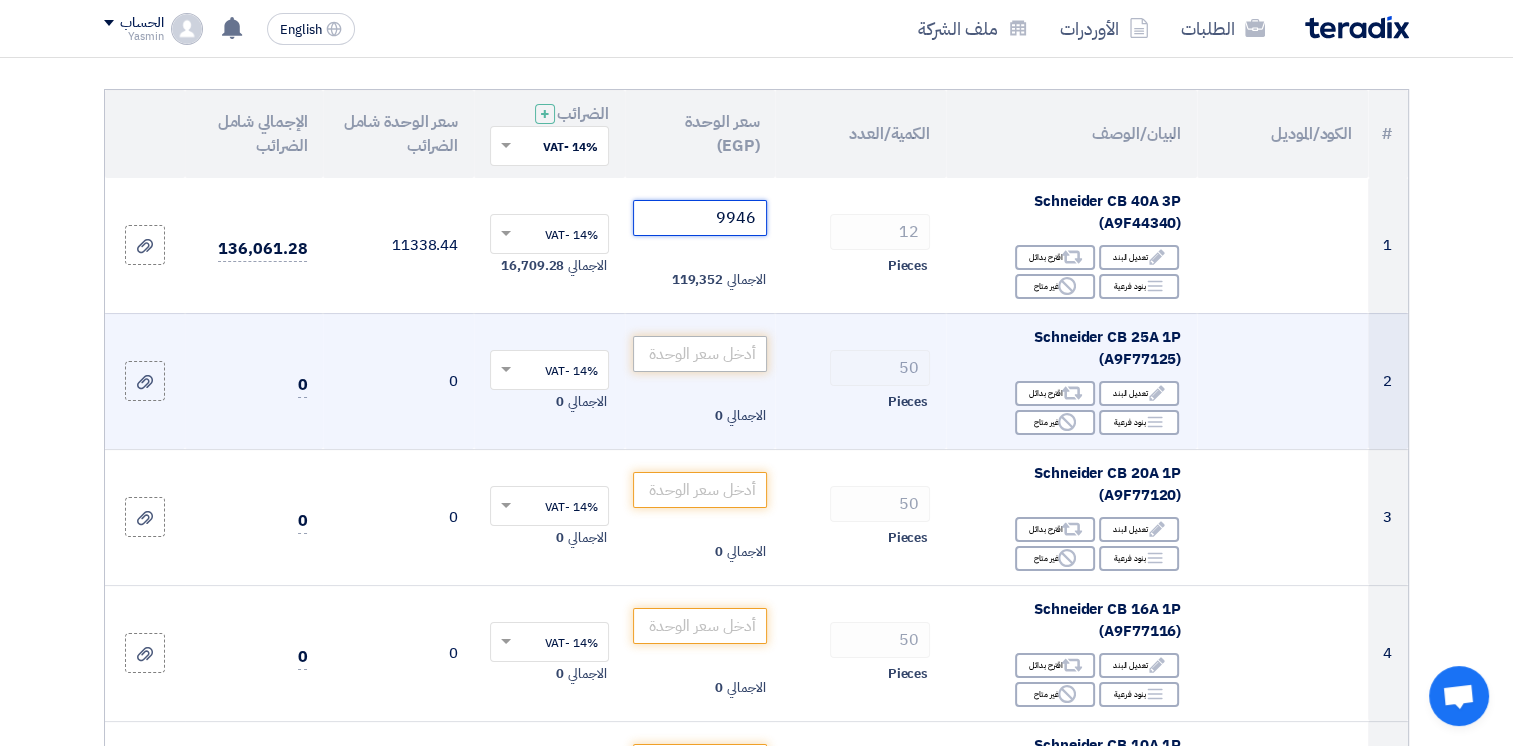 type on "9946" 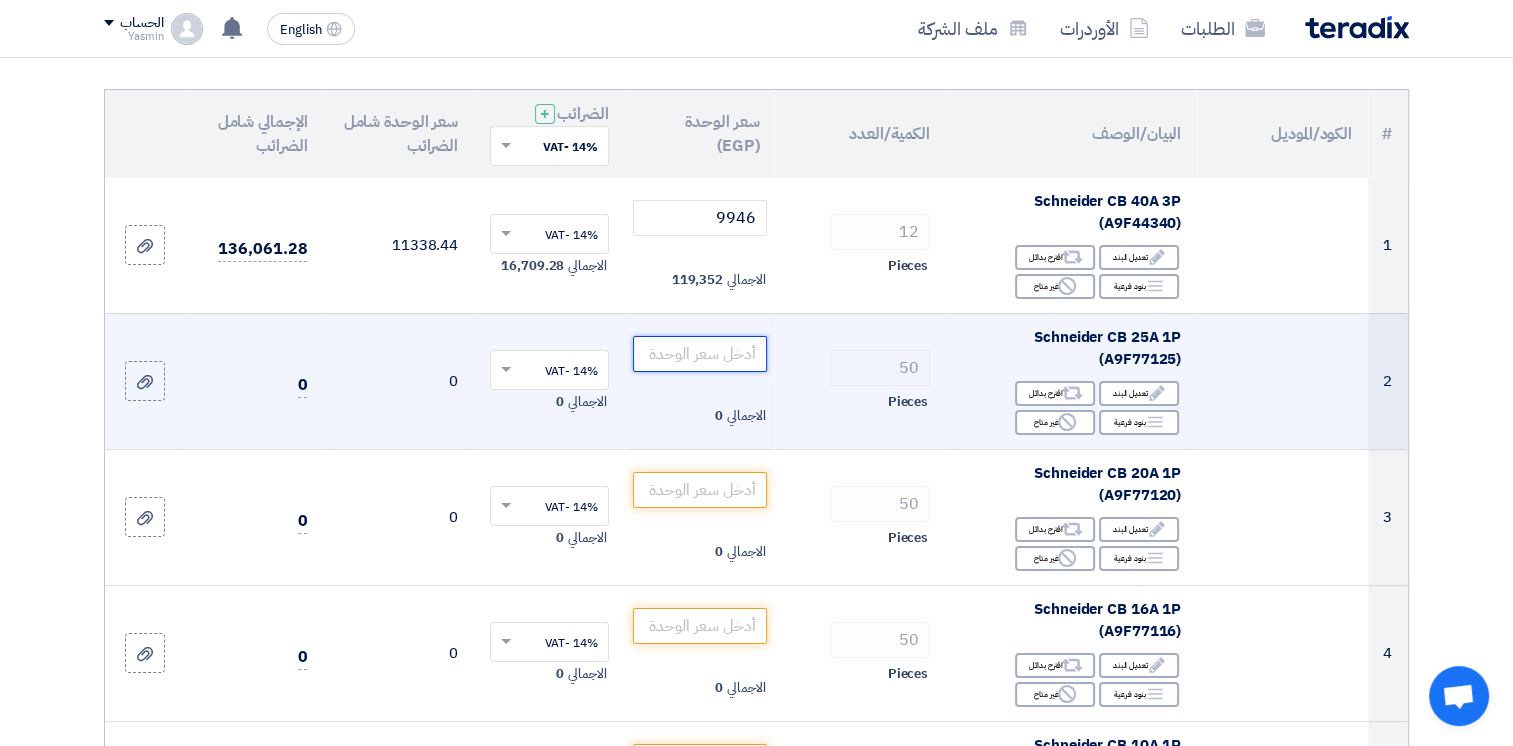 click 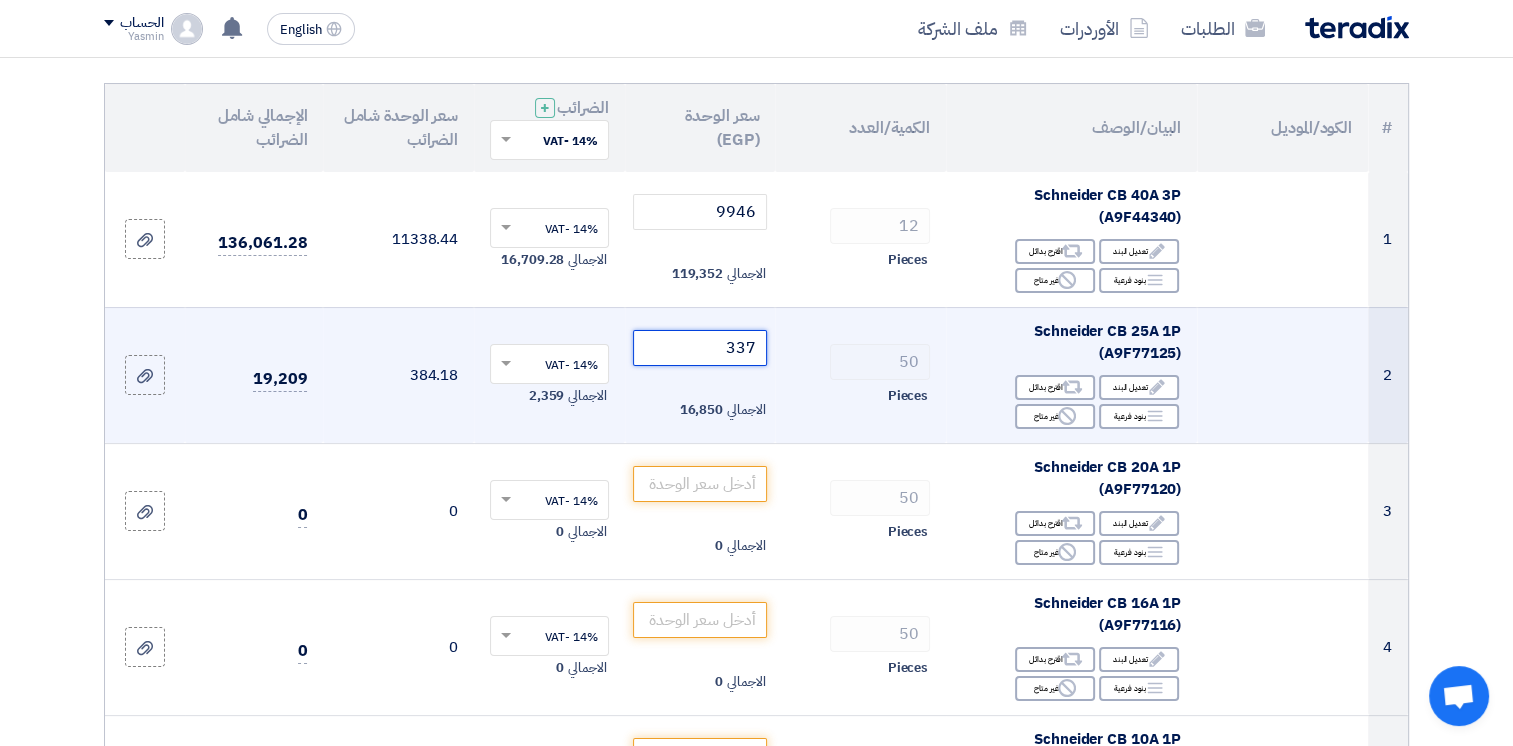 scroll, scrollTop: 200, scrollLeft: 0, axis: vertical 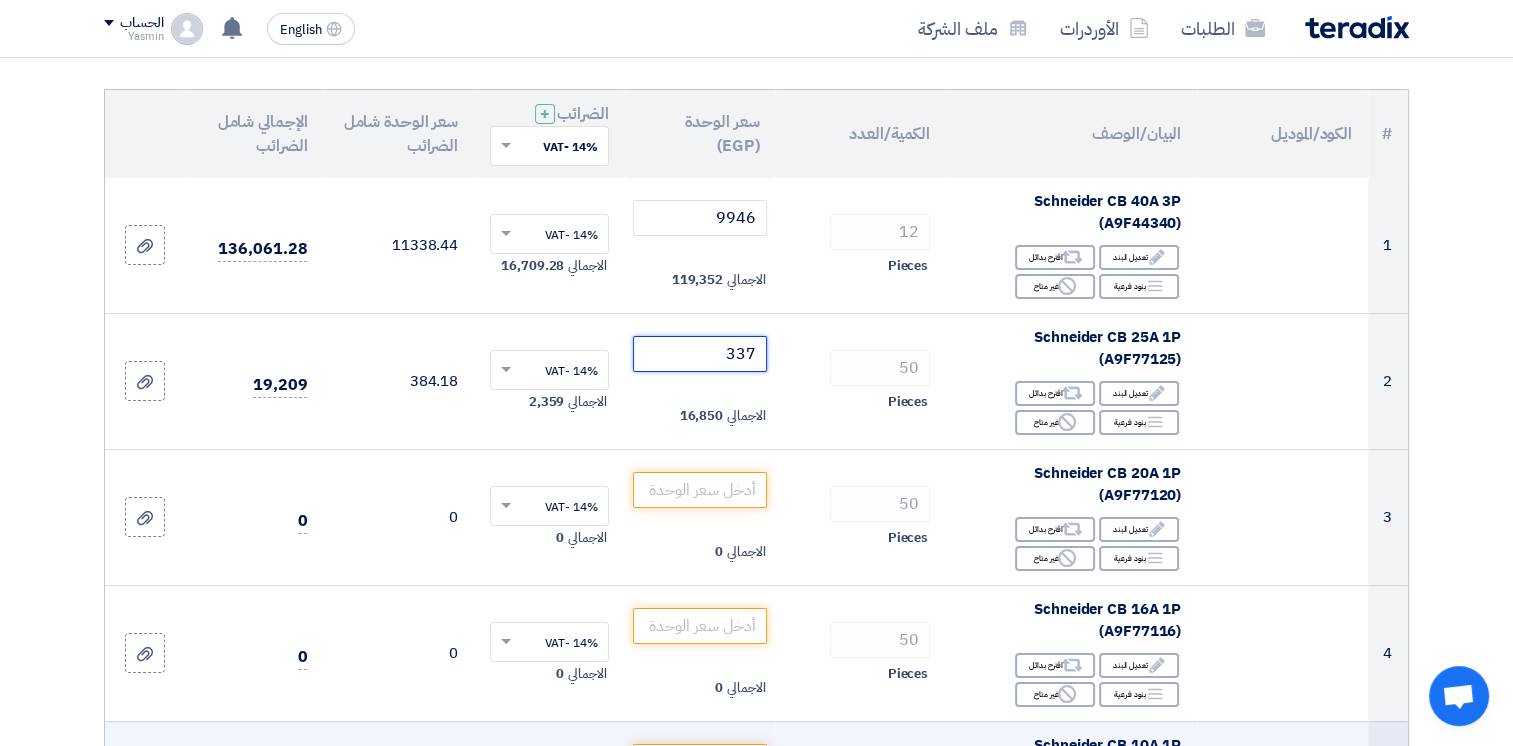 type on "337" 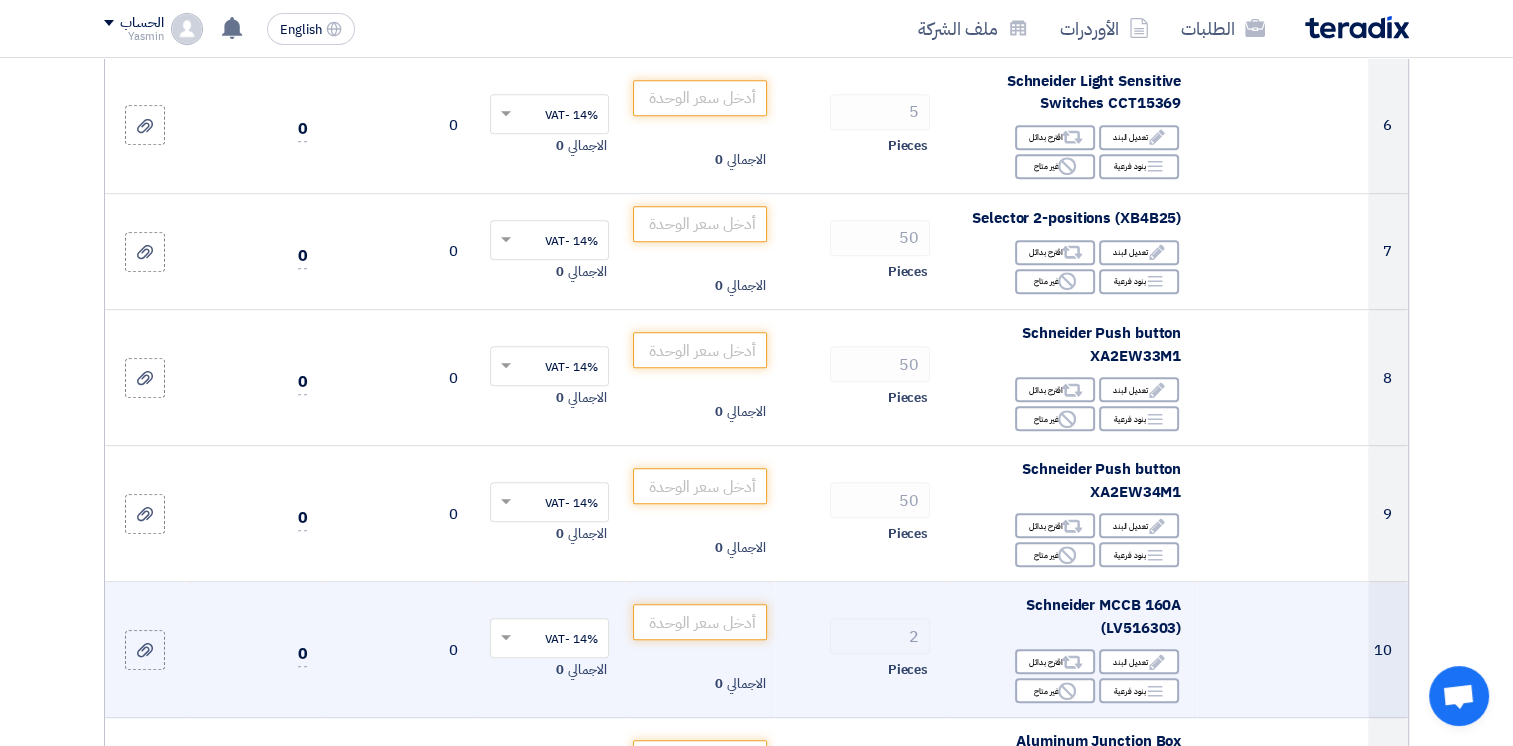 scroll, scrollTop: 1100, scrollLeft: 0, axis: vertical 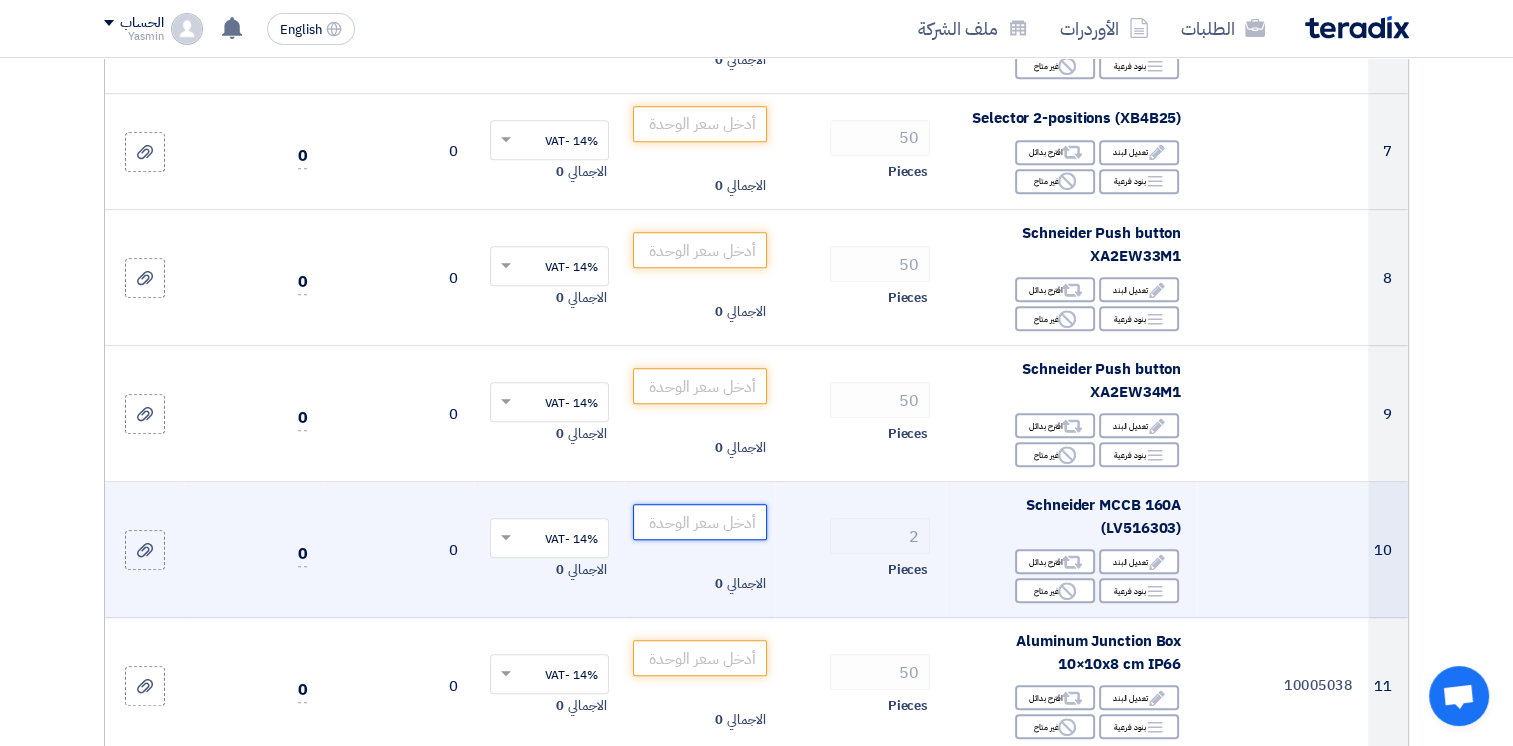 drag, startPoint x: 683, startPoint y: 518, endPoint x: 850, endPoint y: 550, distance: 170.03824 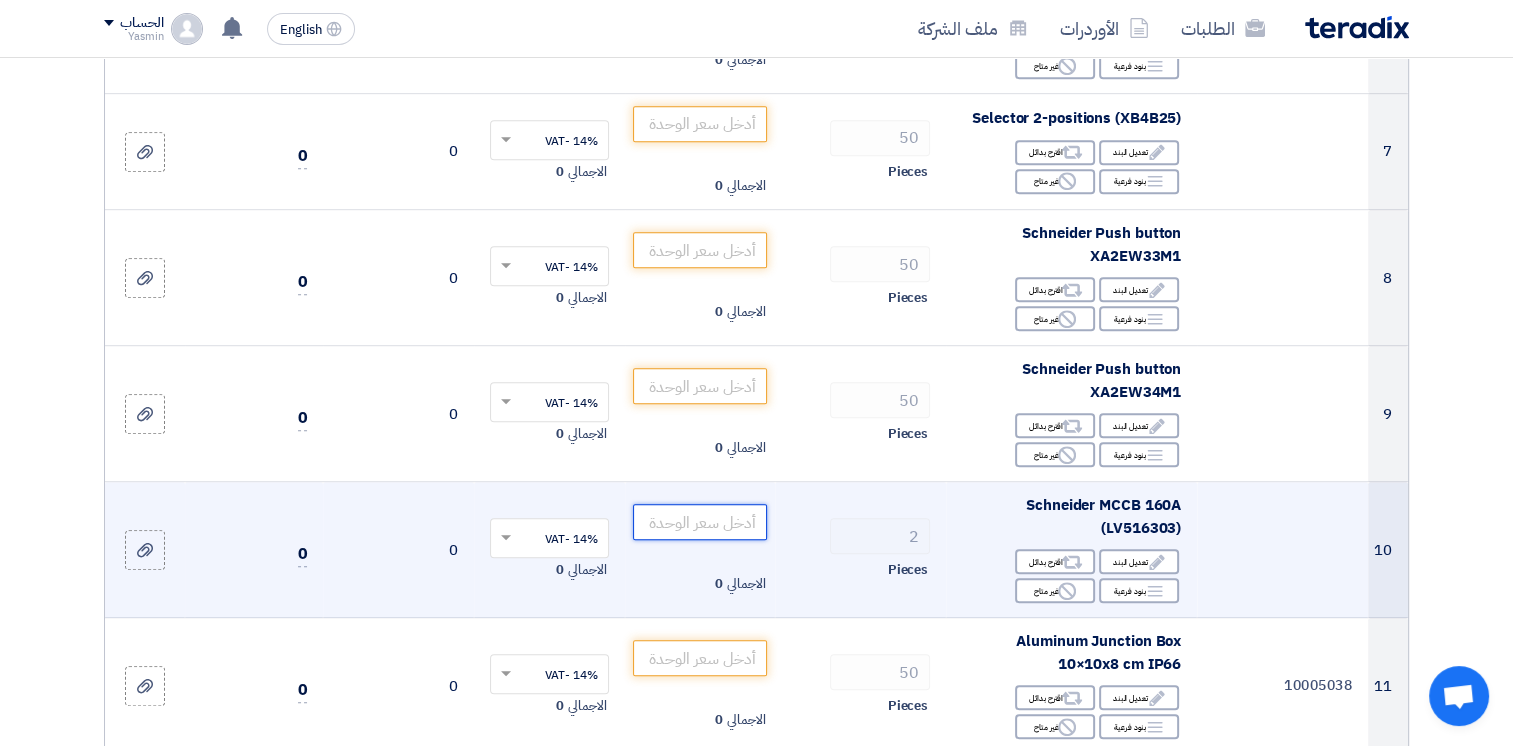 click 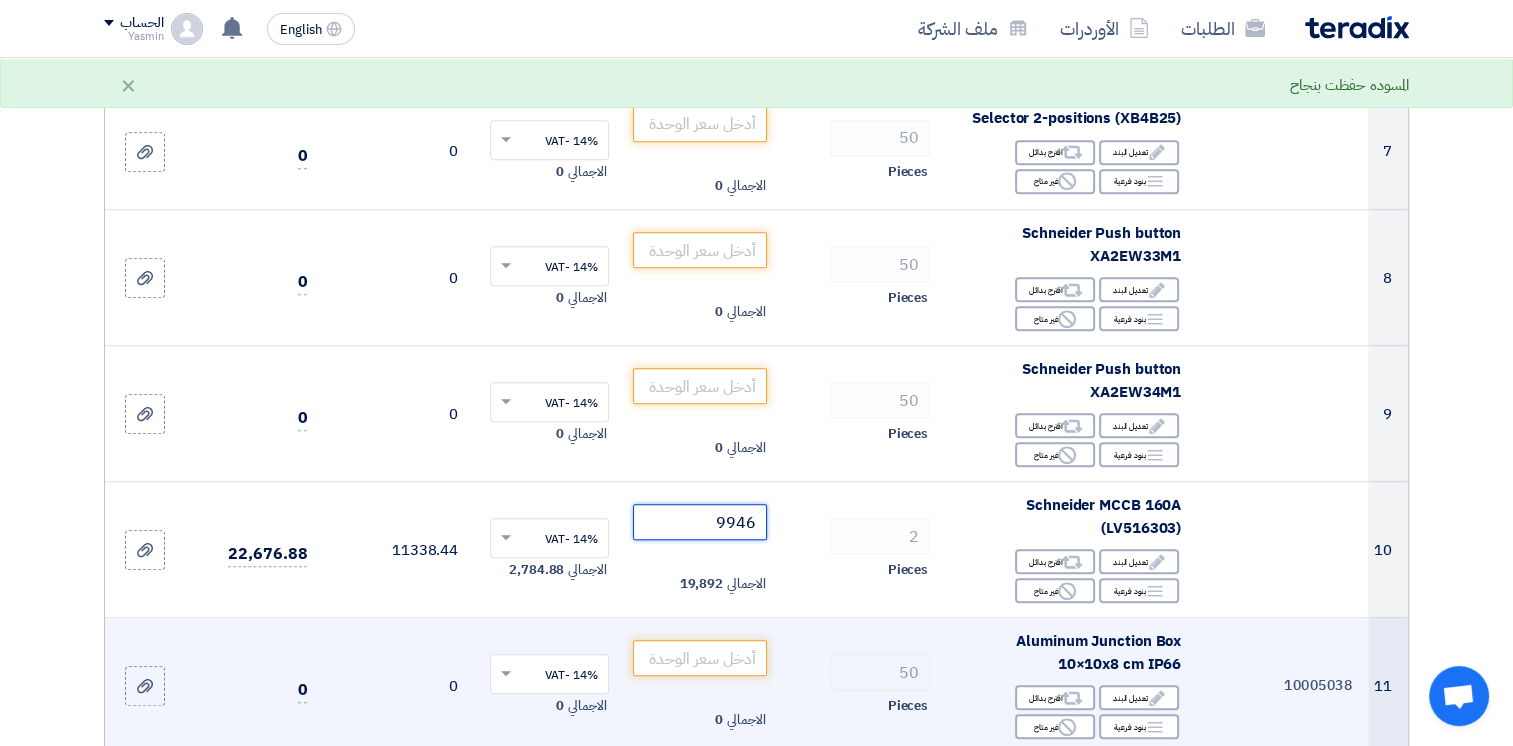 scroll, scrollTop: 1200, scrollLeft: 0, axis: vertical 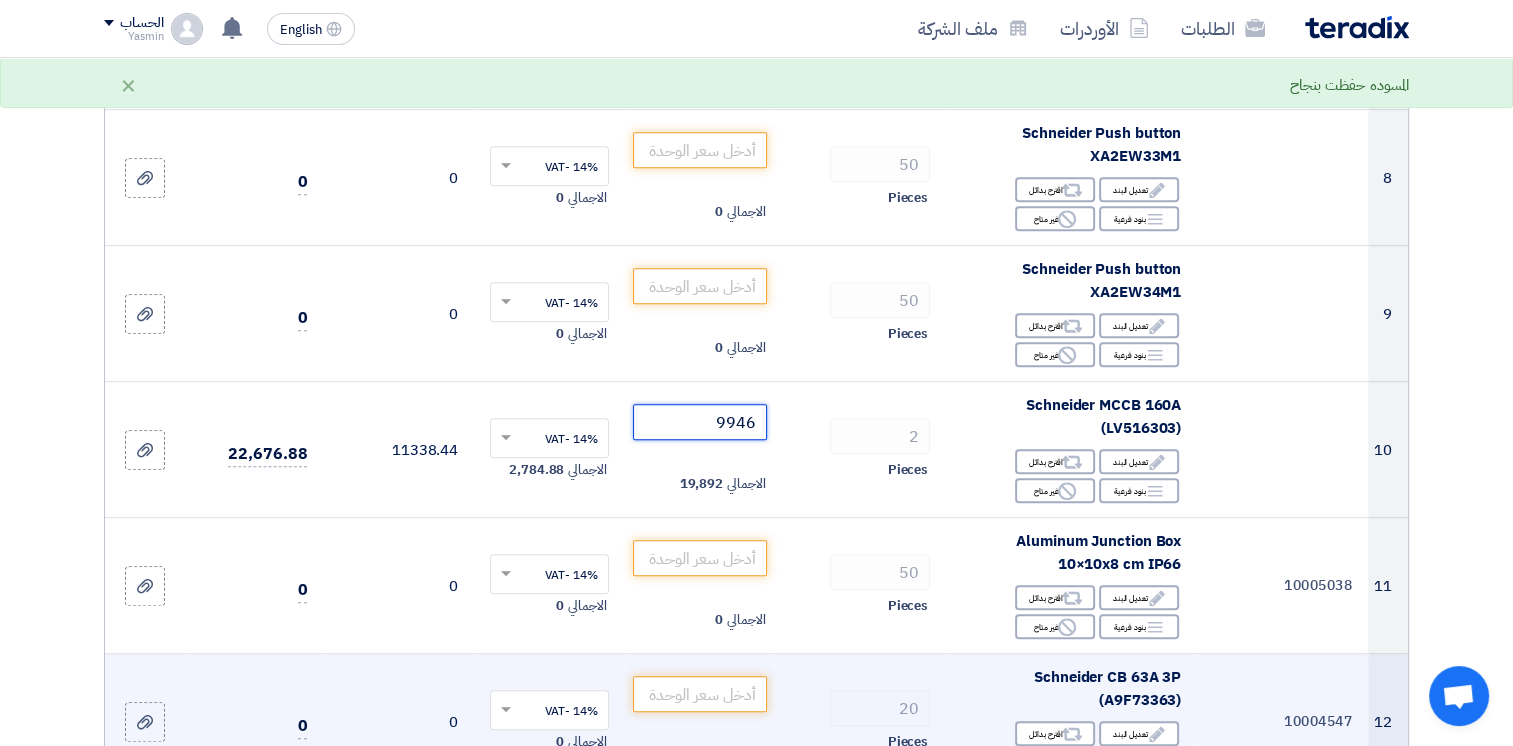 type on "9946" 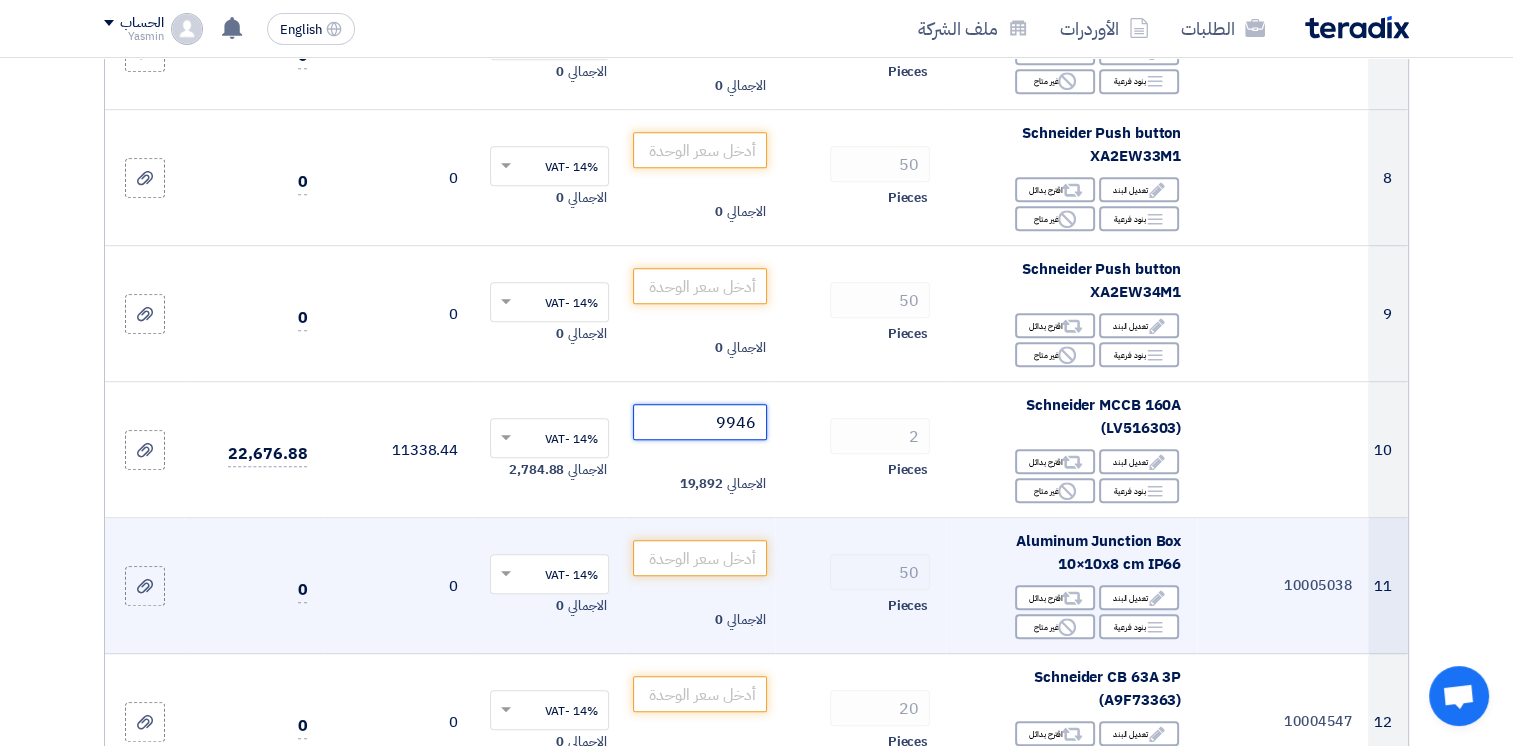 scroll, scrollTop: 1300, scrollLeft: 0, axis: vertical 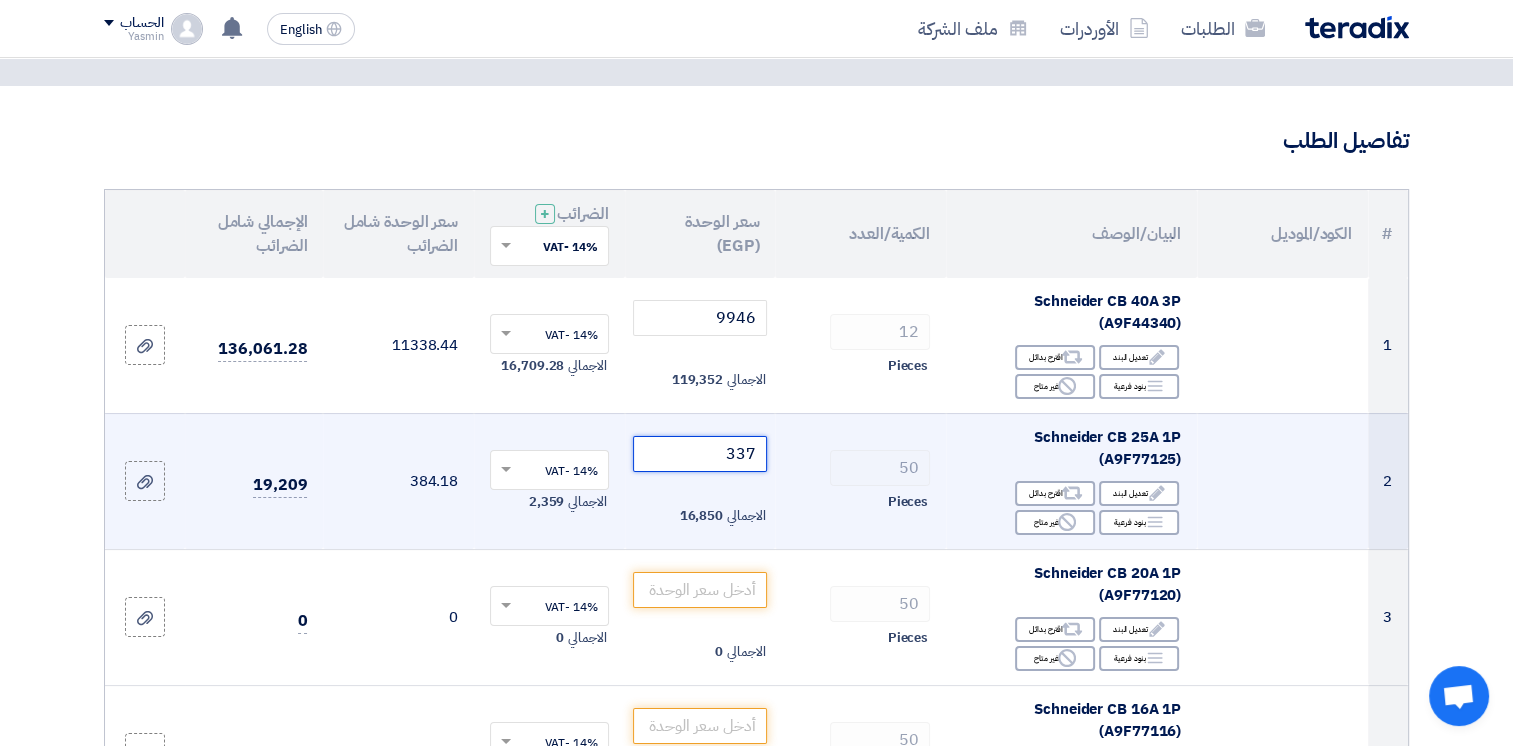 drag, startPoint x: 721, startPoint y: 454, endPoint x: 821, endPoint y: 453, distance: 100.005 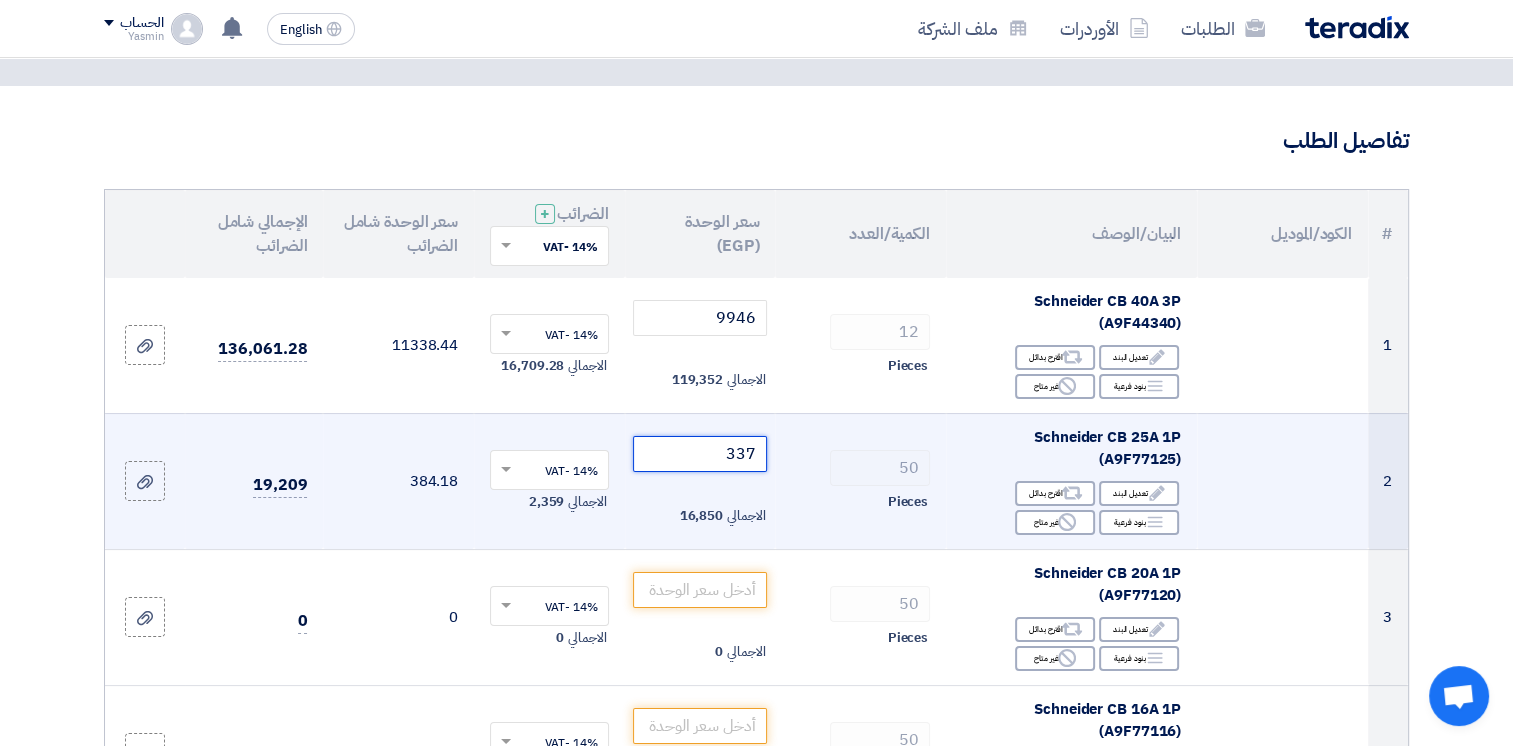 click on "337" 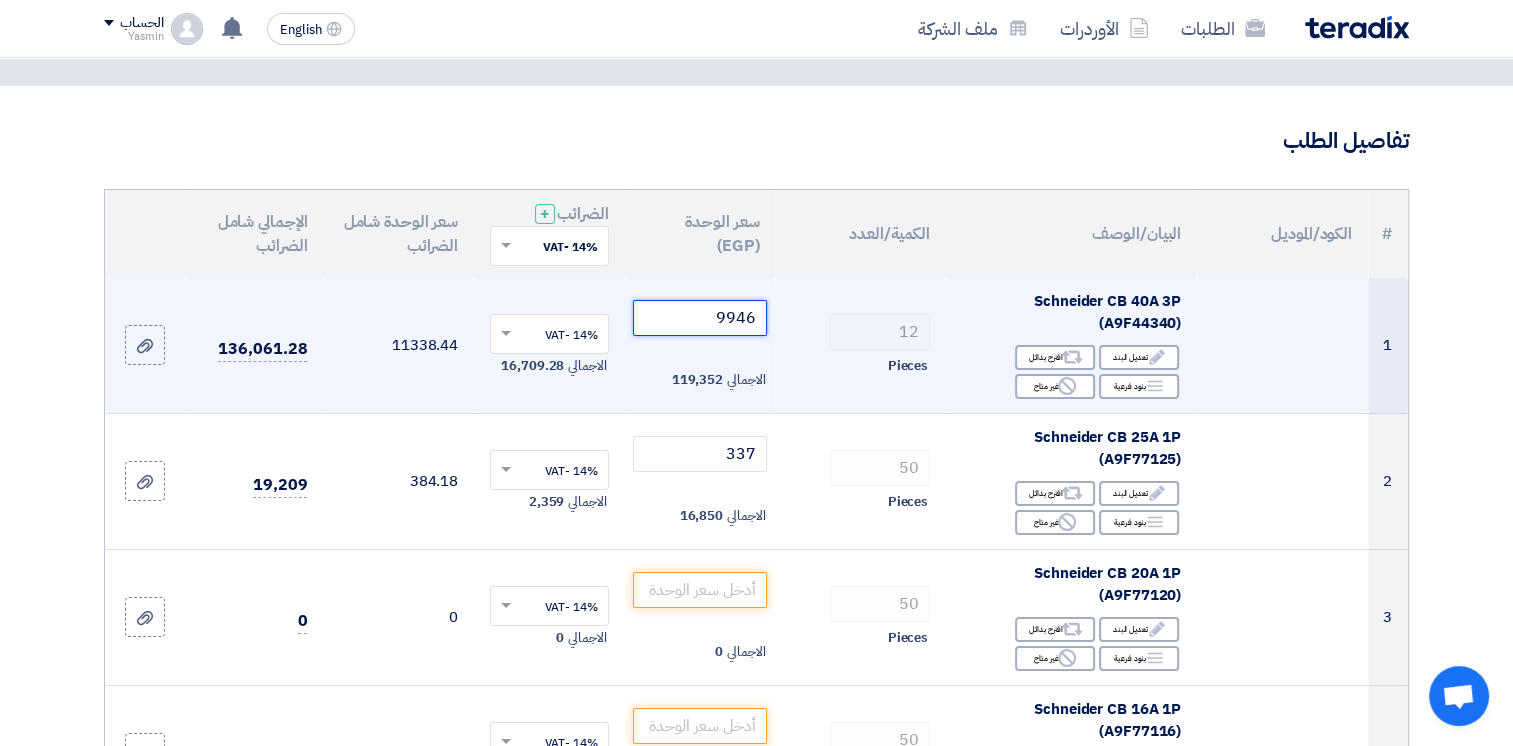 drag, startPoint x: 692, startPoint y: 321, endPoint x: 817, endPoint y: 318, distance: 125.035995 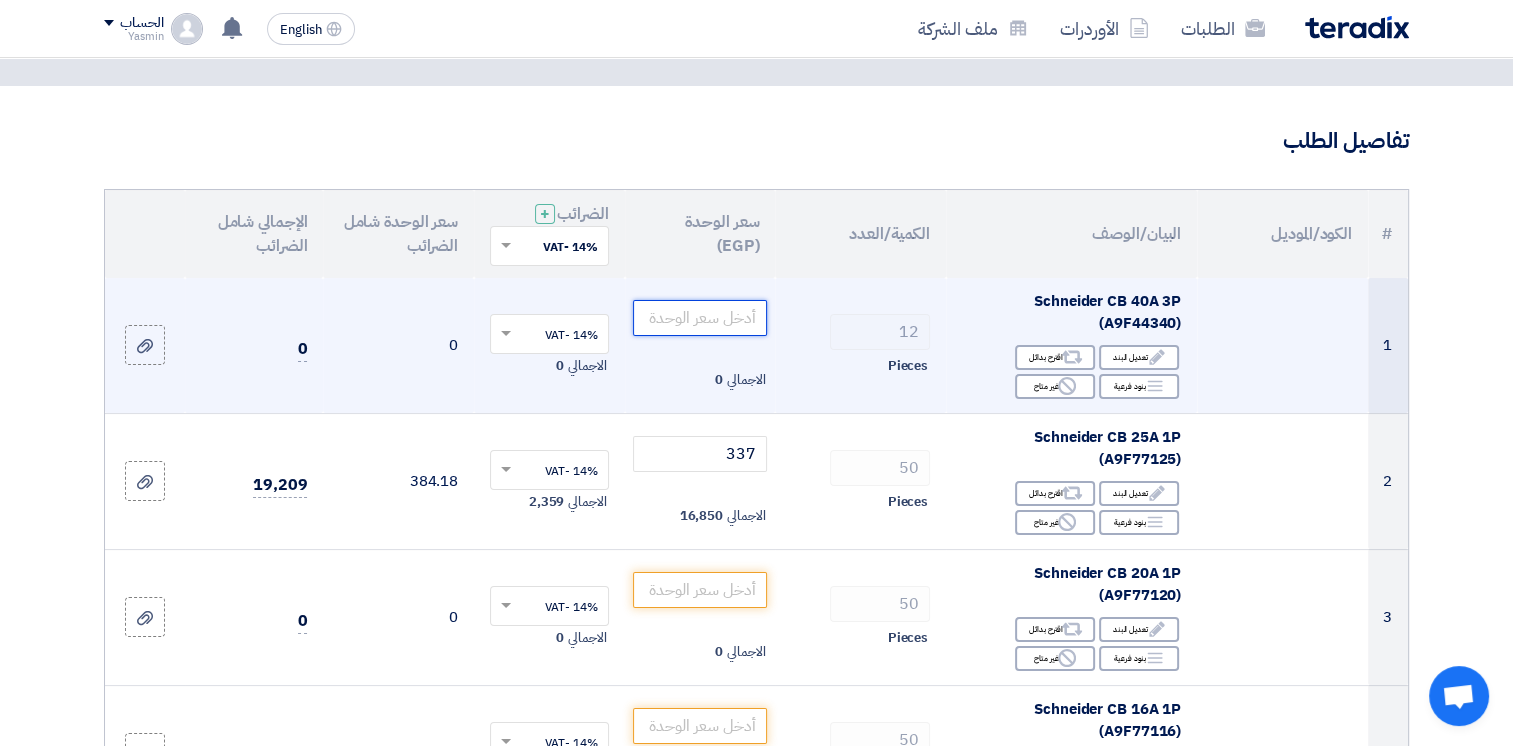 click 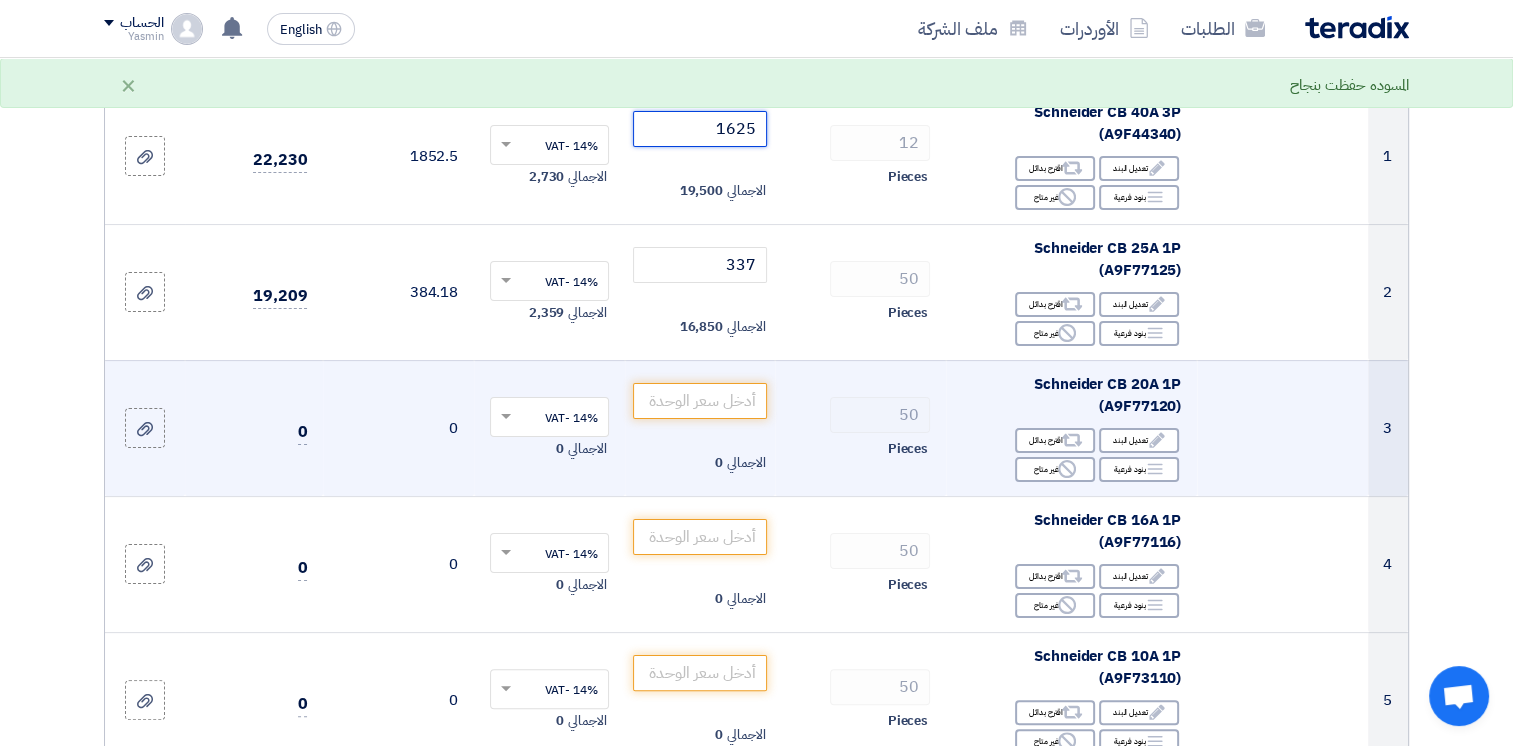 scroll, scrollTop: 300, scrollLeft: 0, axis: vertical 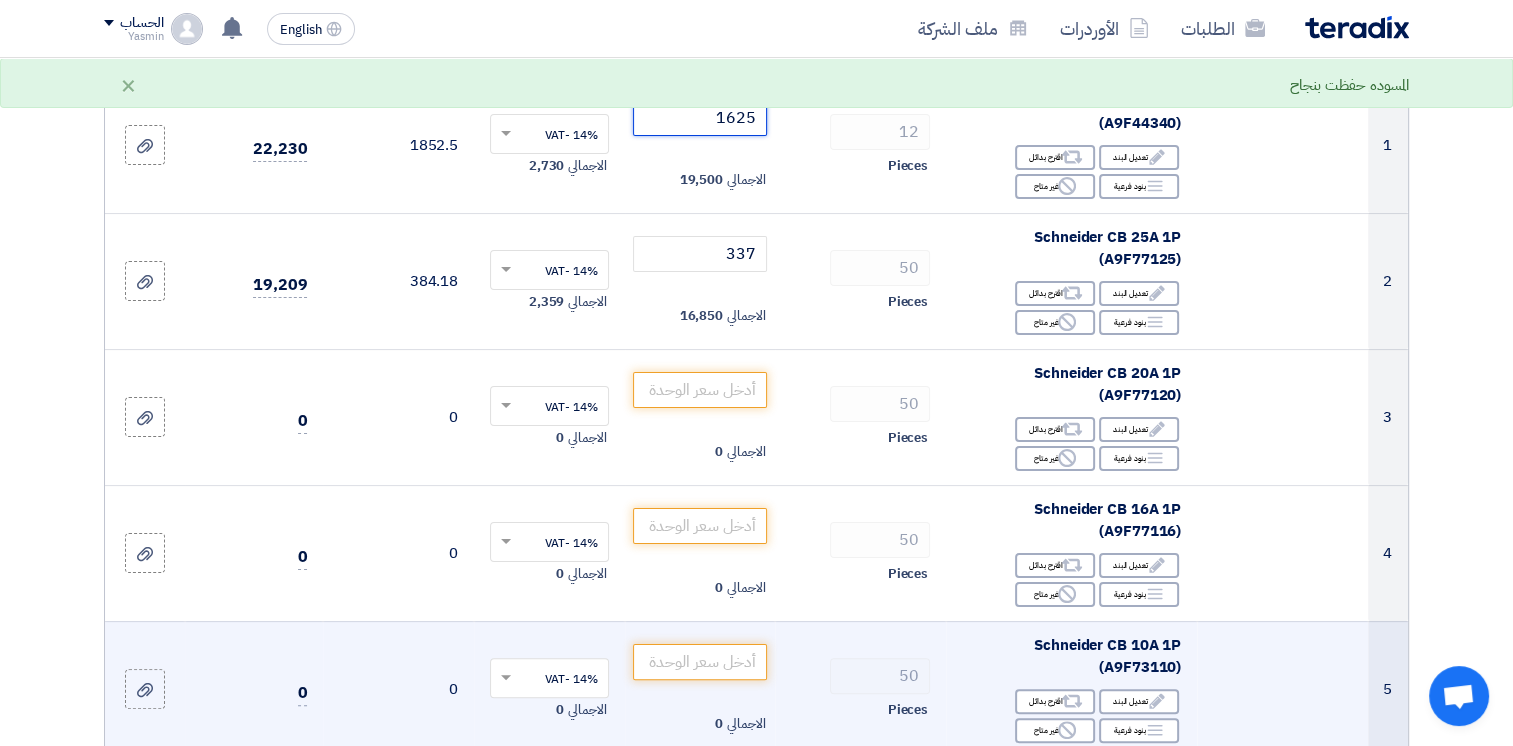 type on "1625" 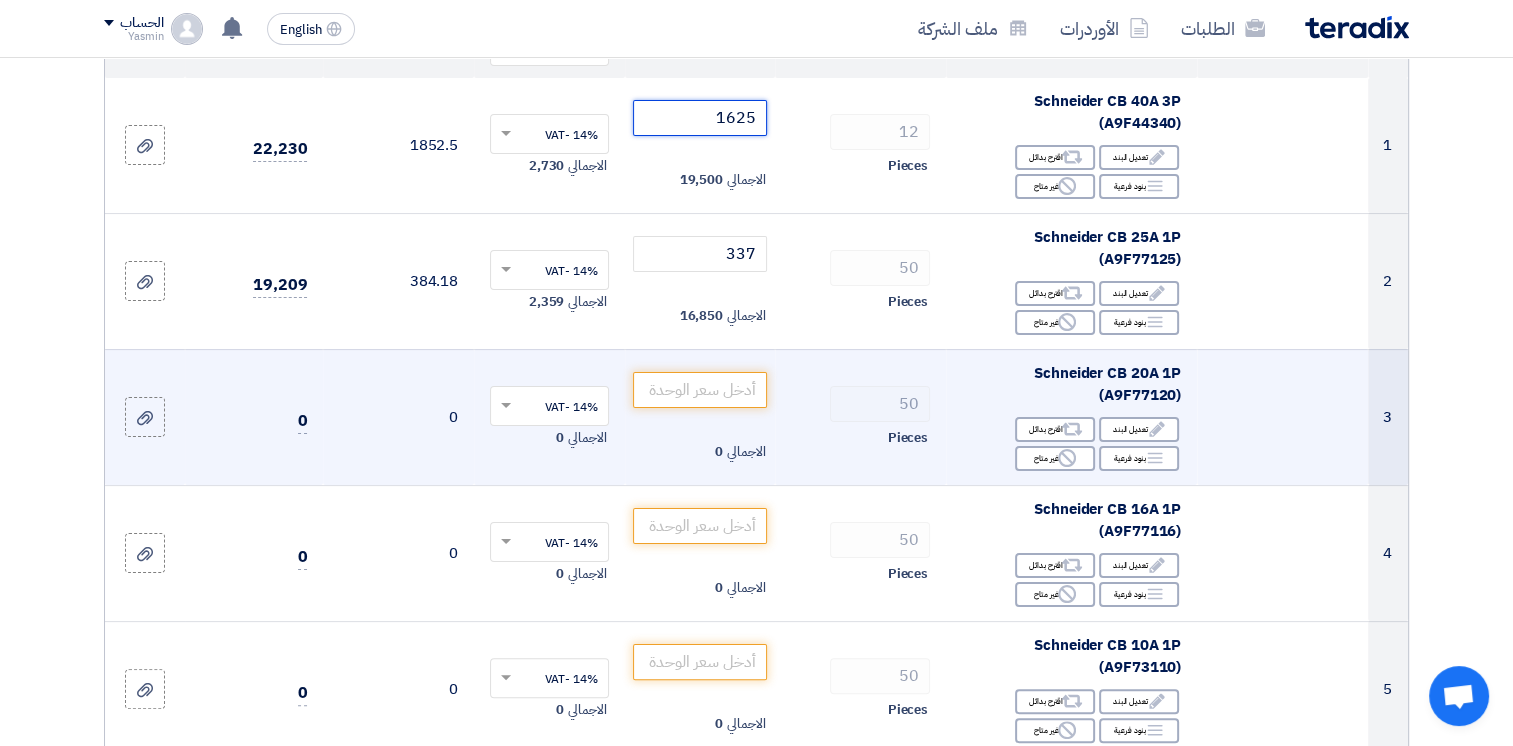 scroll, scrollTop: 400, scrollLeft: 0, axis: vertical 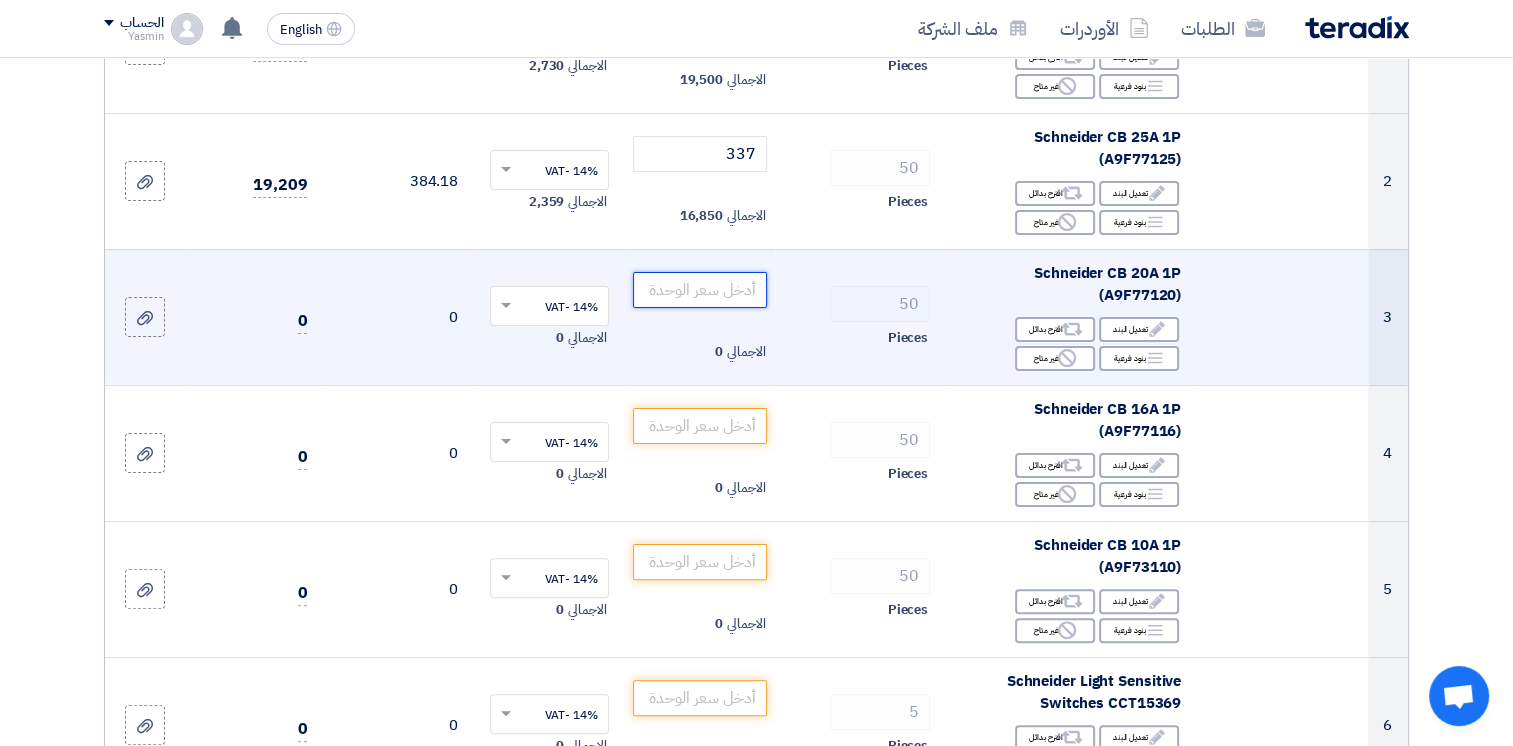 click 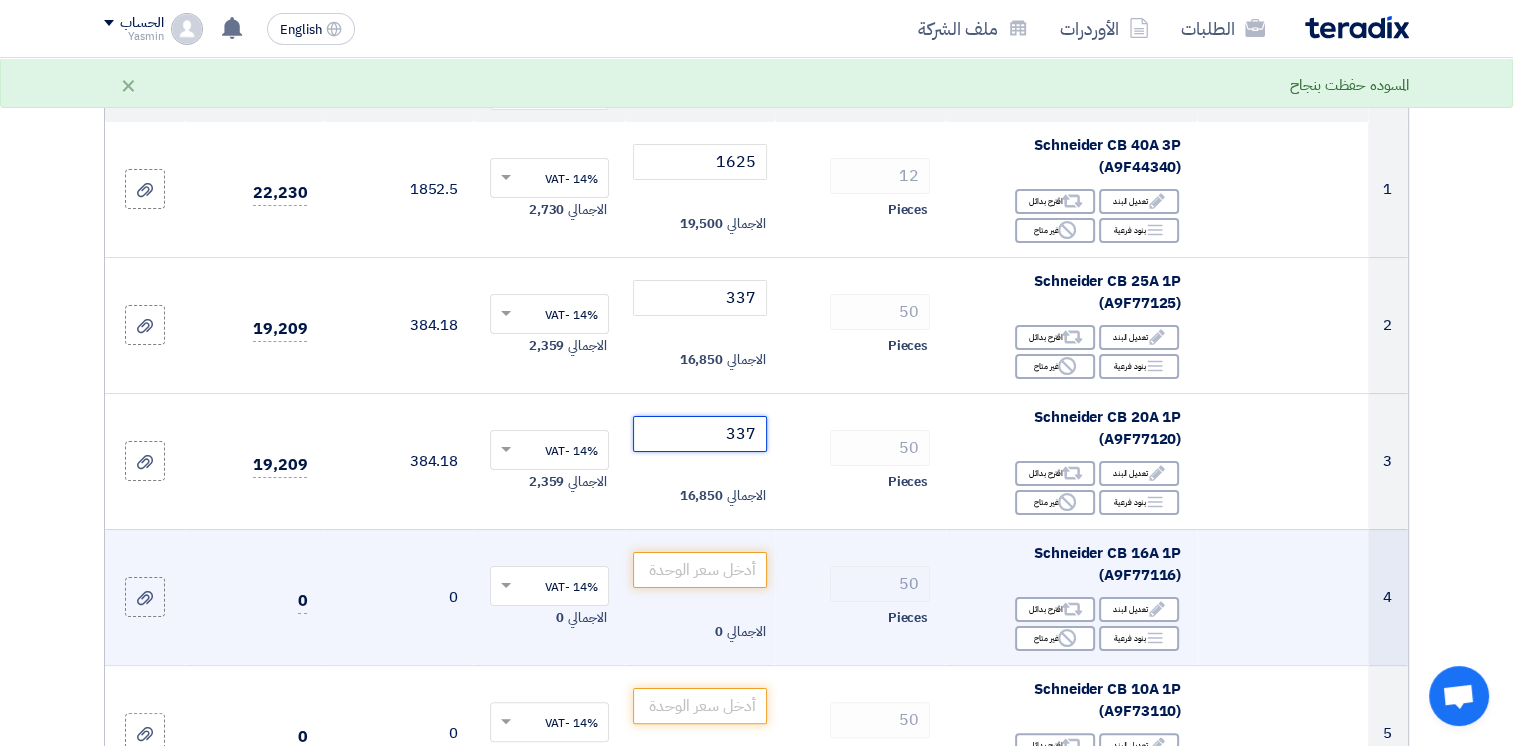 scroll, scrollTop: 300, scrollLeft: 0, axis: vertical 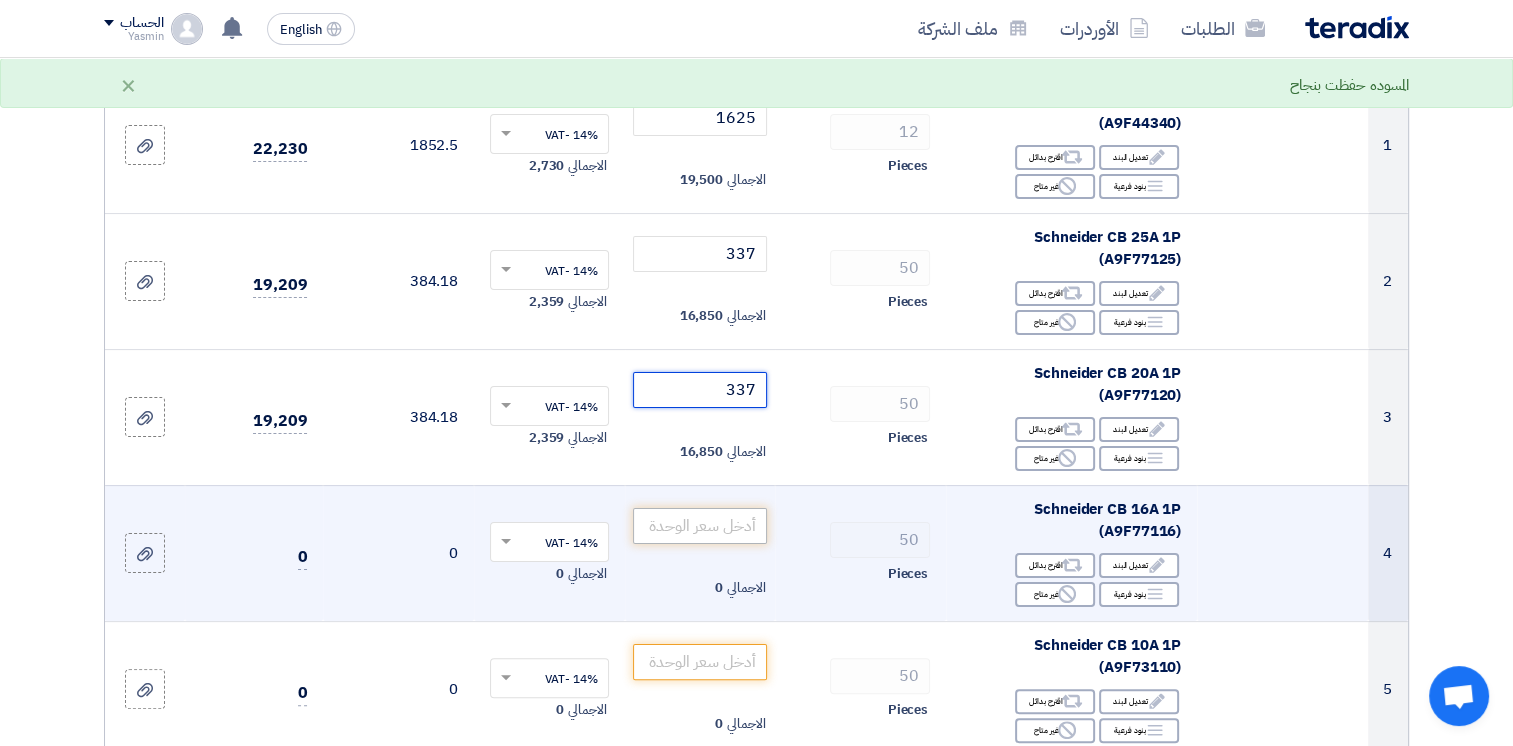 type on "337" 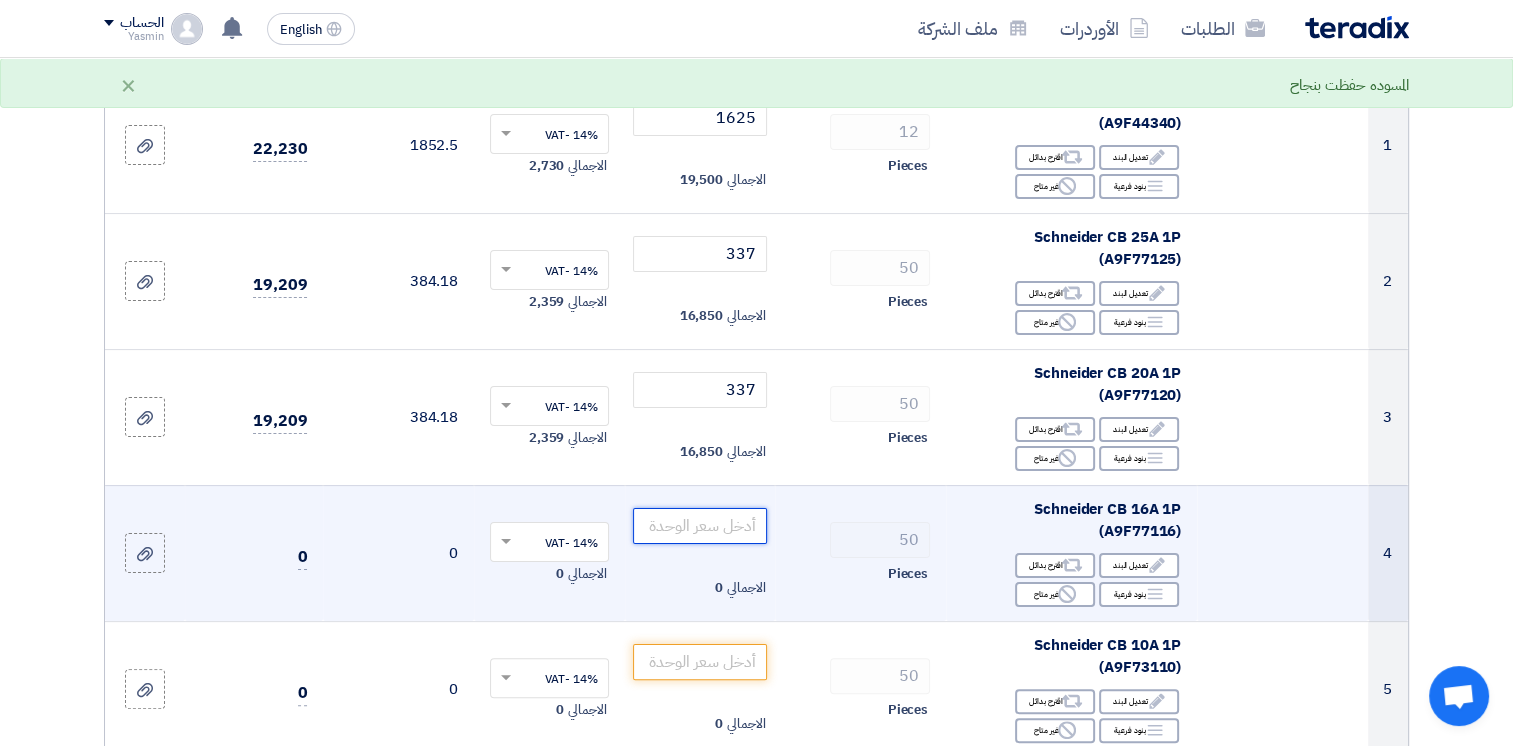 click 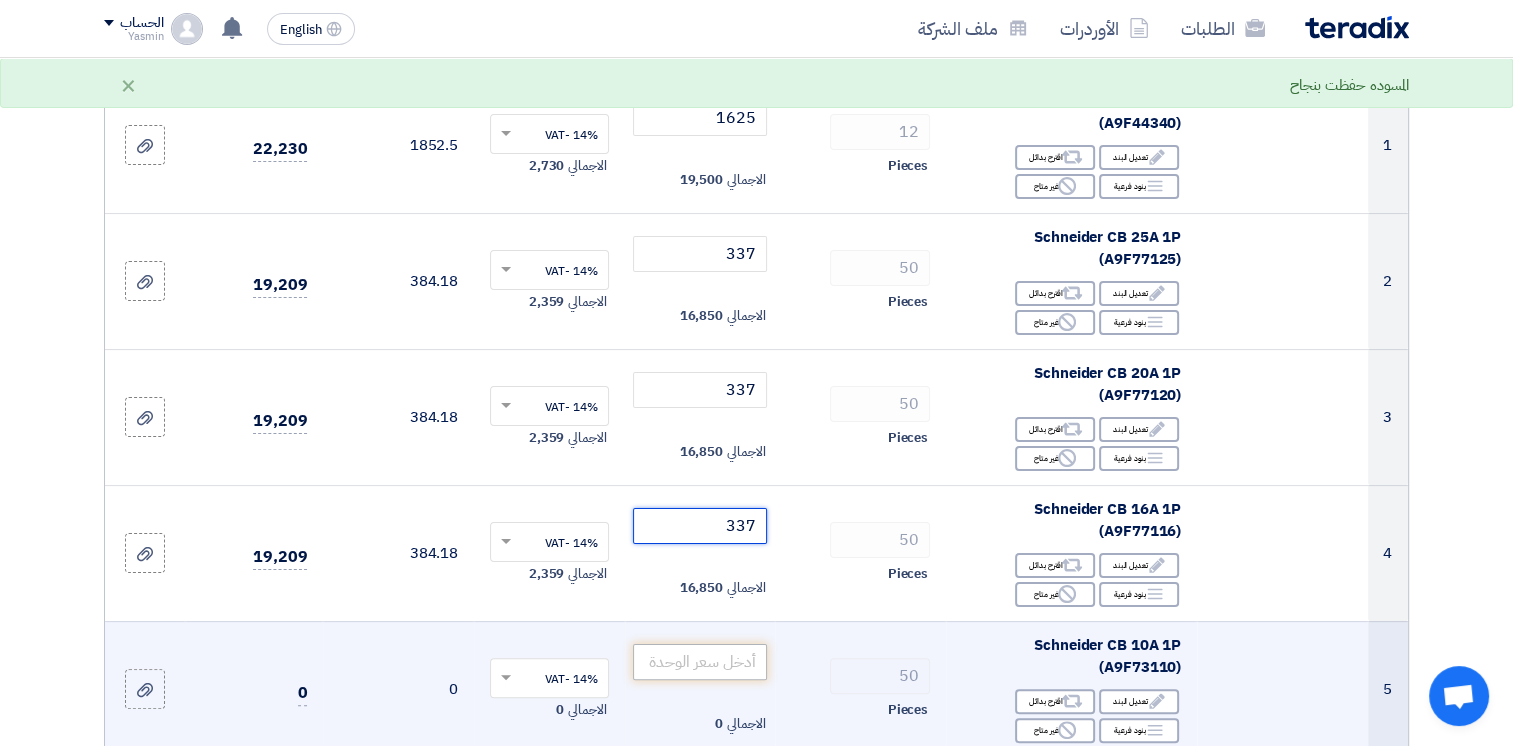 type on "337" 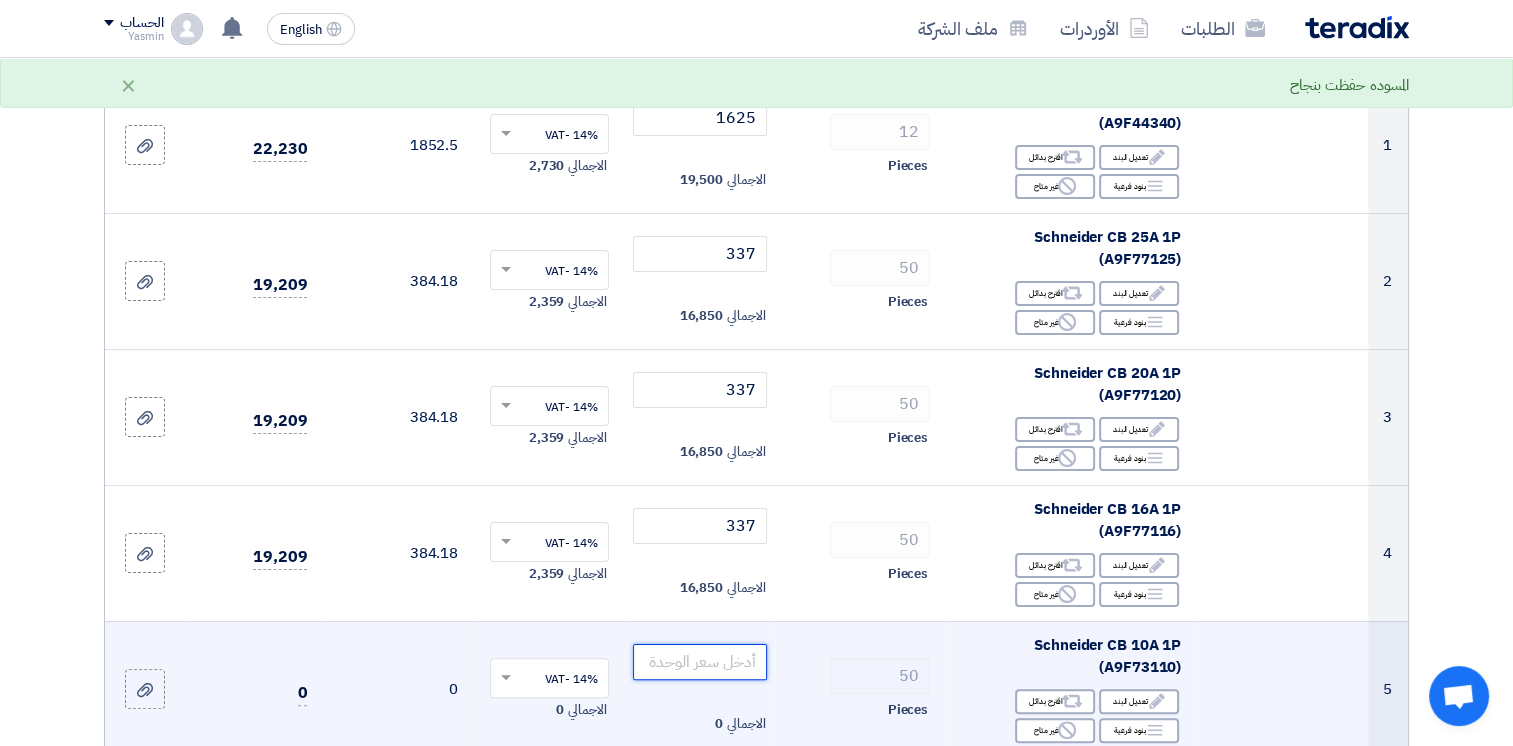 click 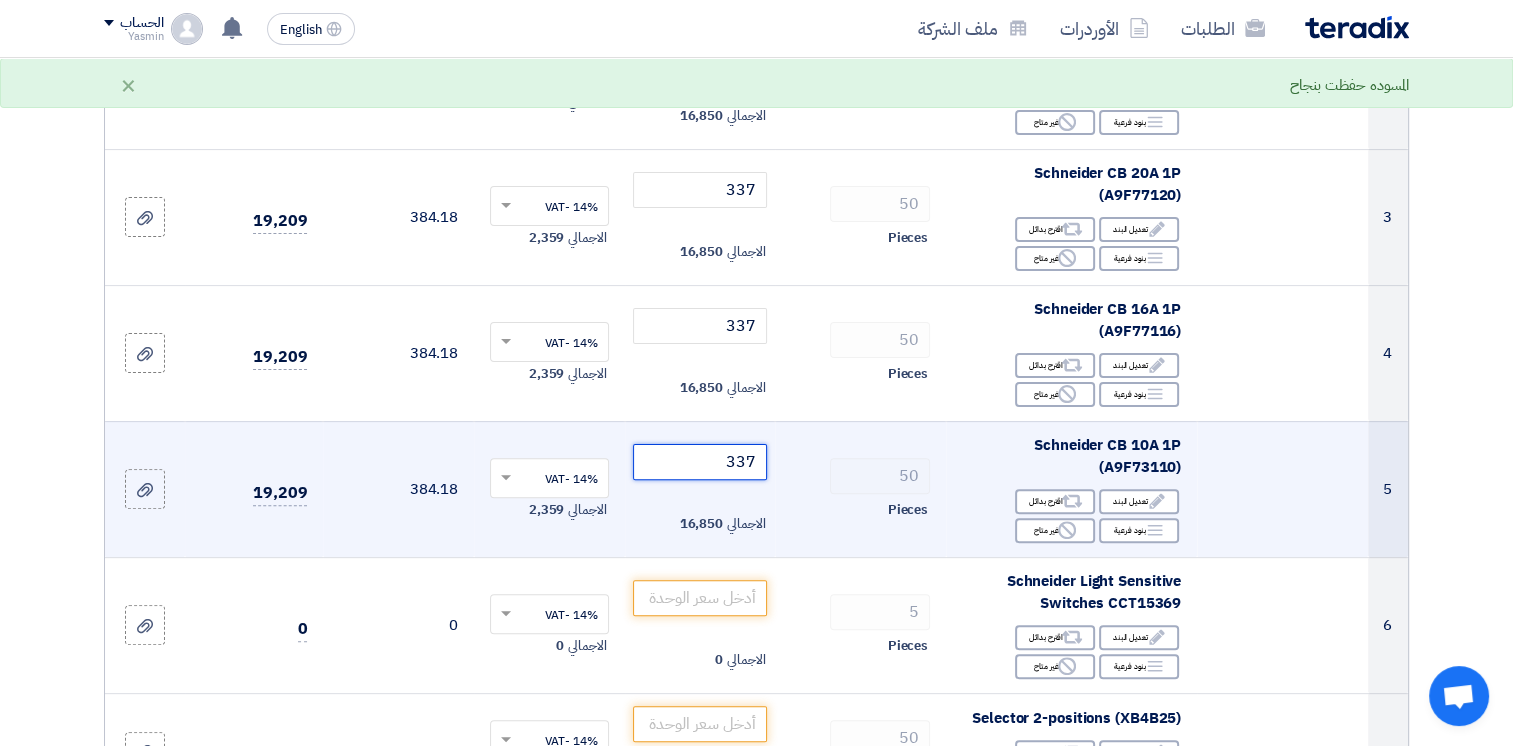 scroll, scrollTop: 600, scrollLeft: 0, axis: vertical 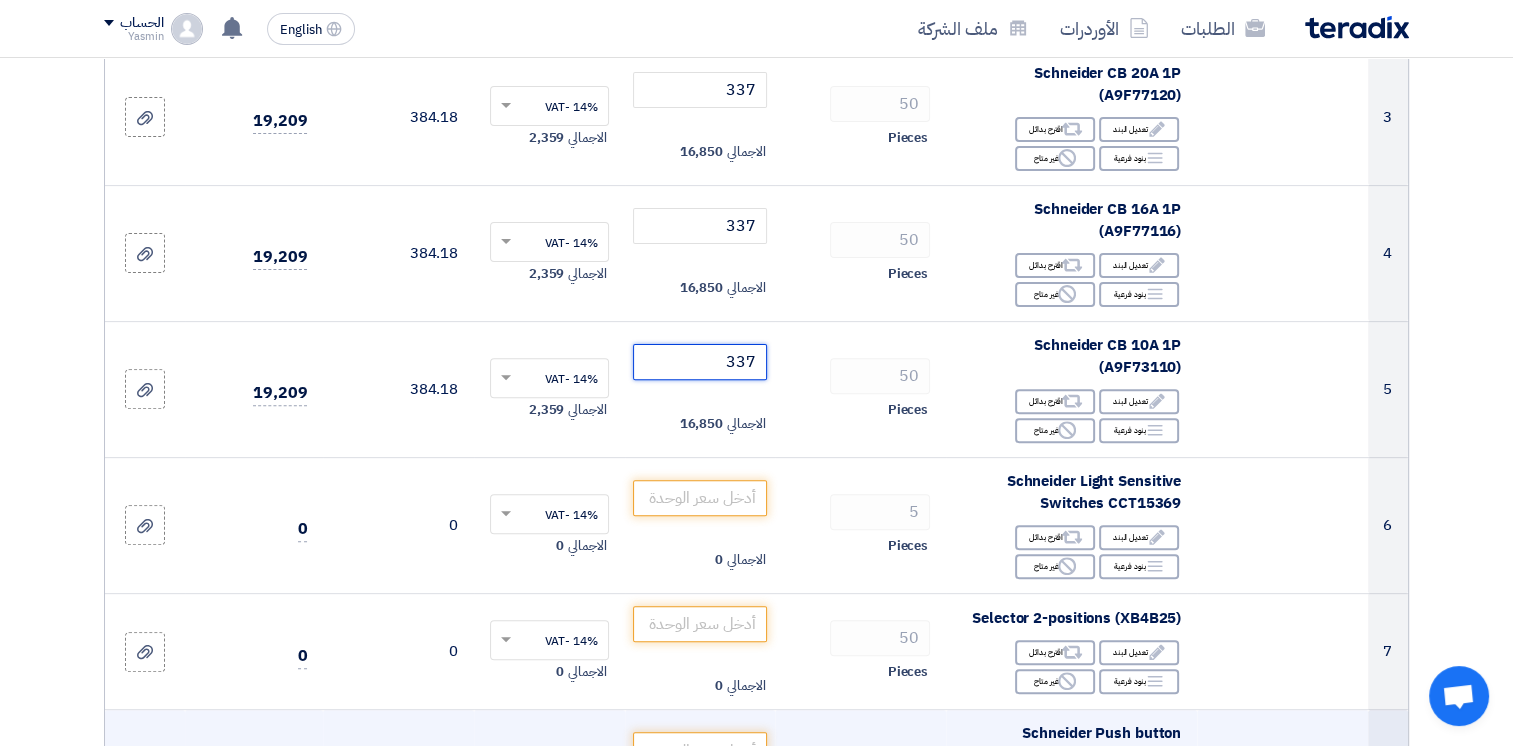 type on "337" 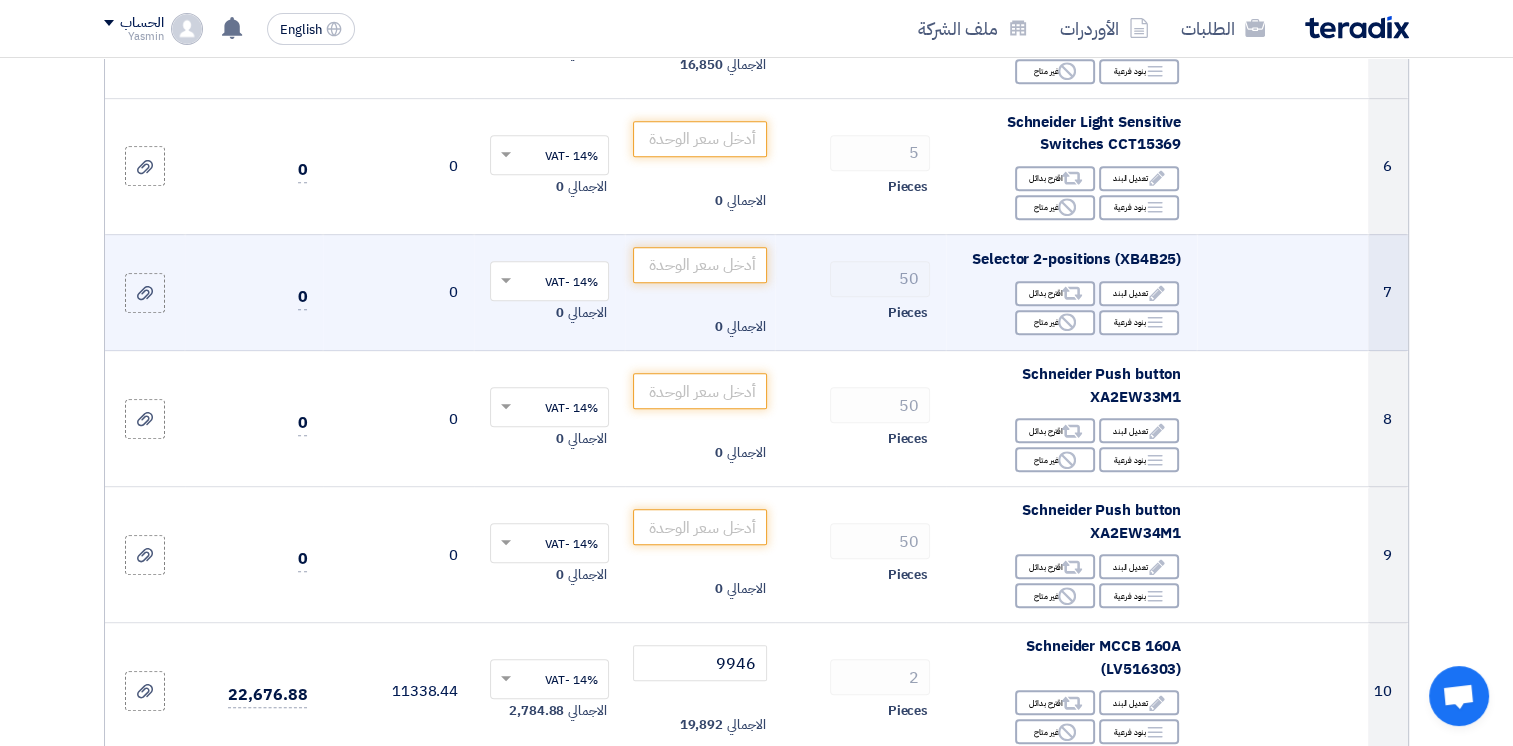 scroll, scrollTop: 900, scrollLeft: 0, axis: vertical 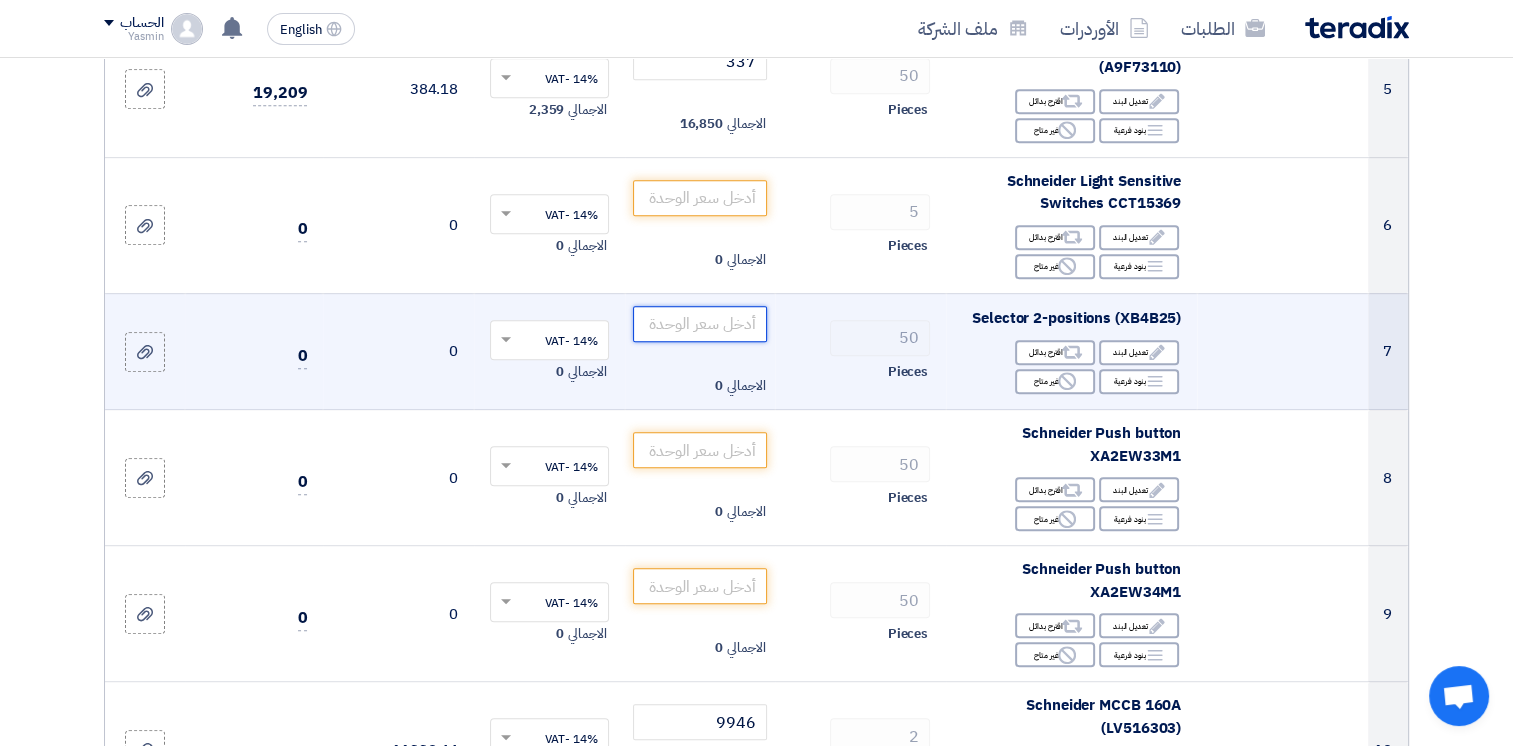 click 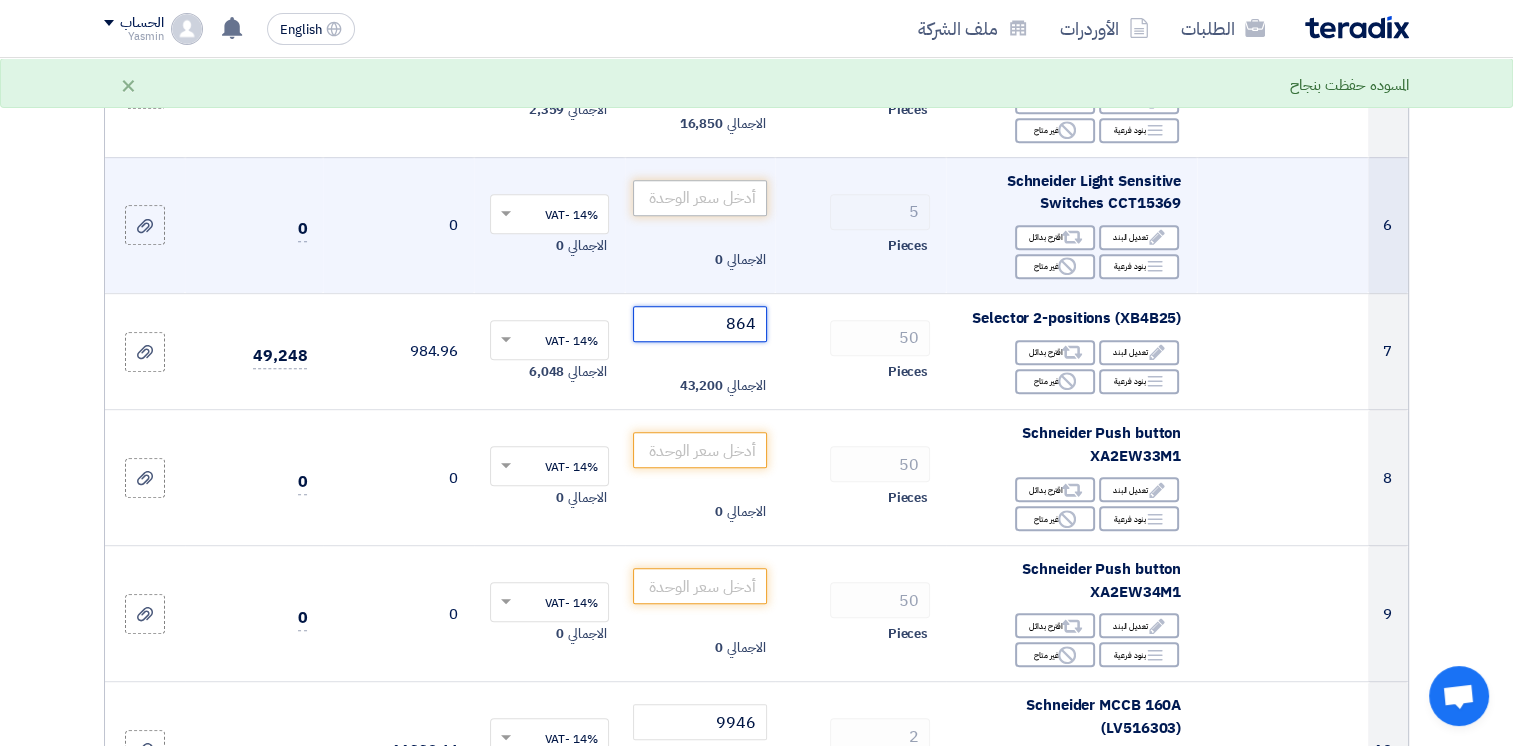 type on "864" 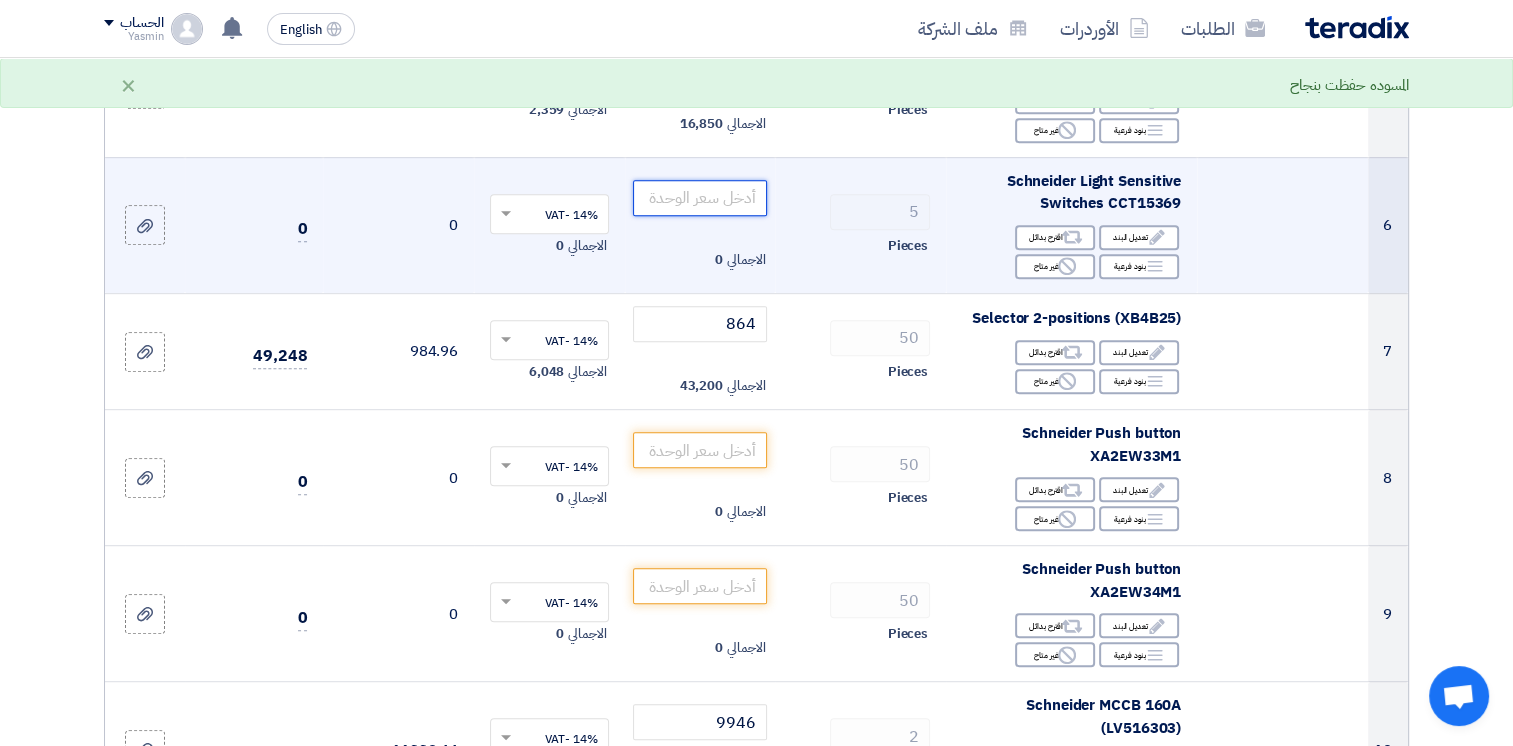 click 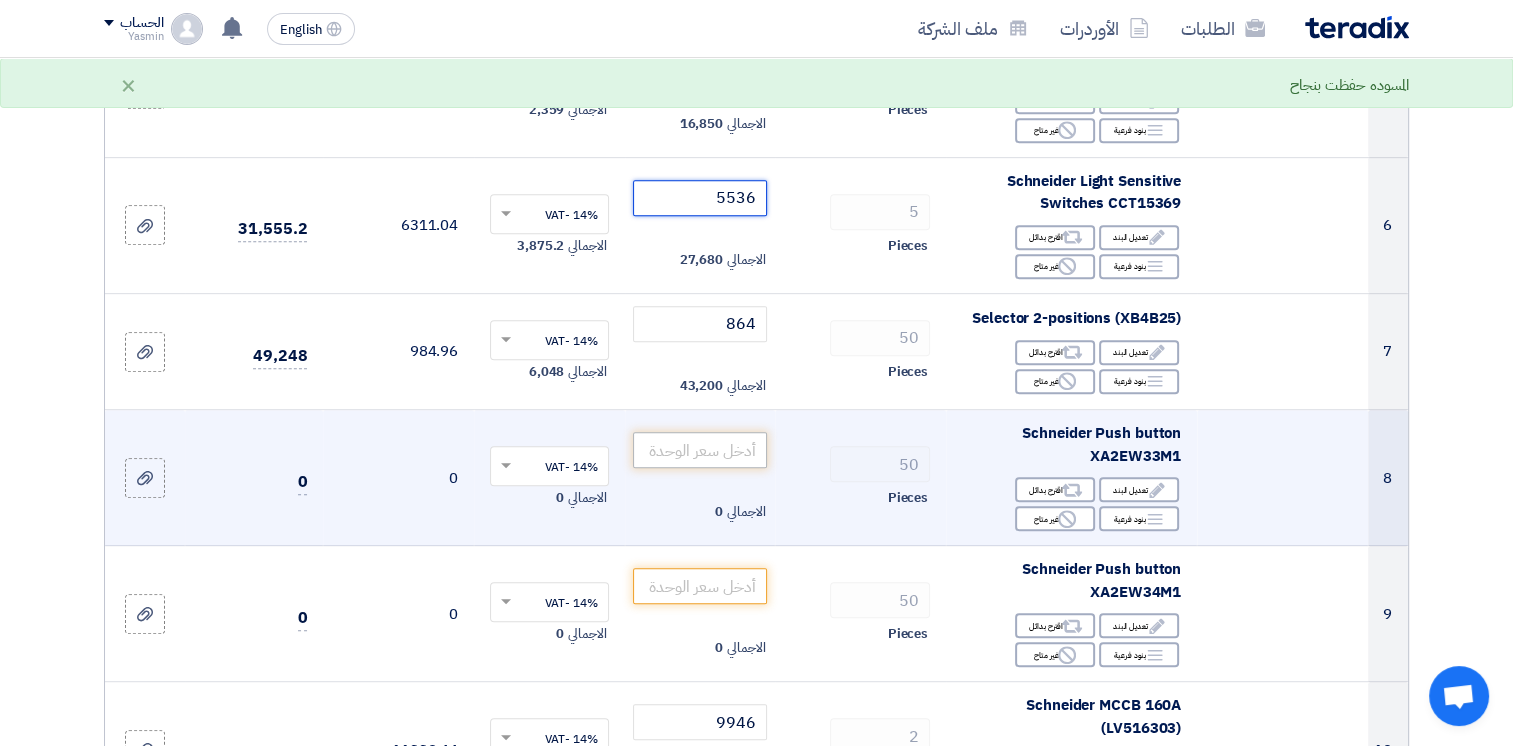 type on "5536" 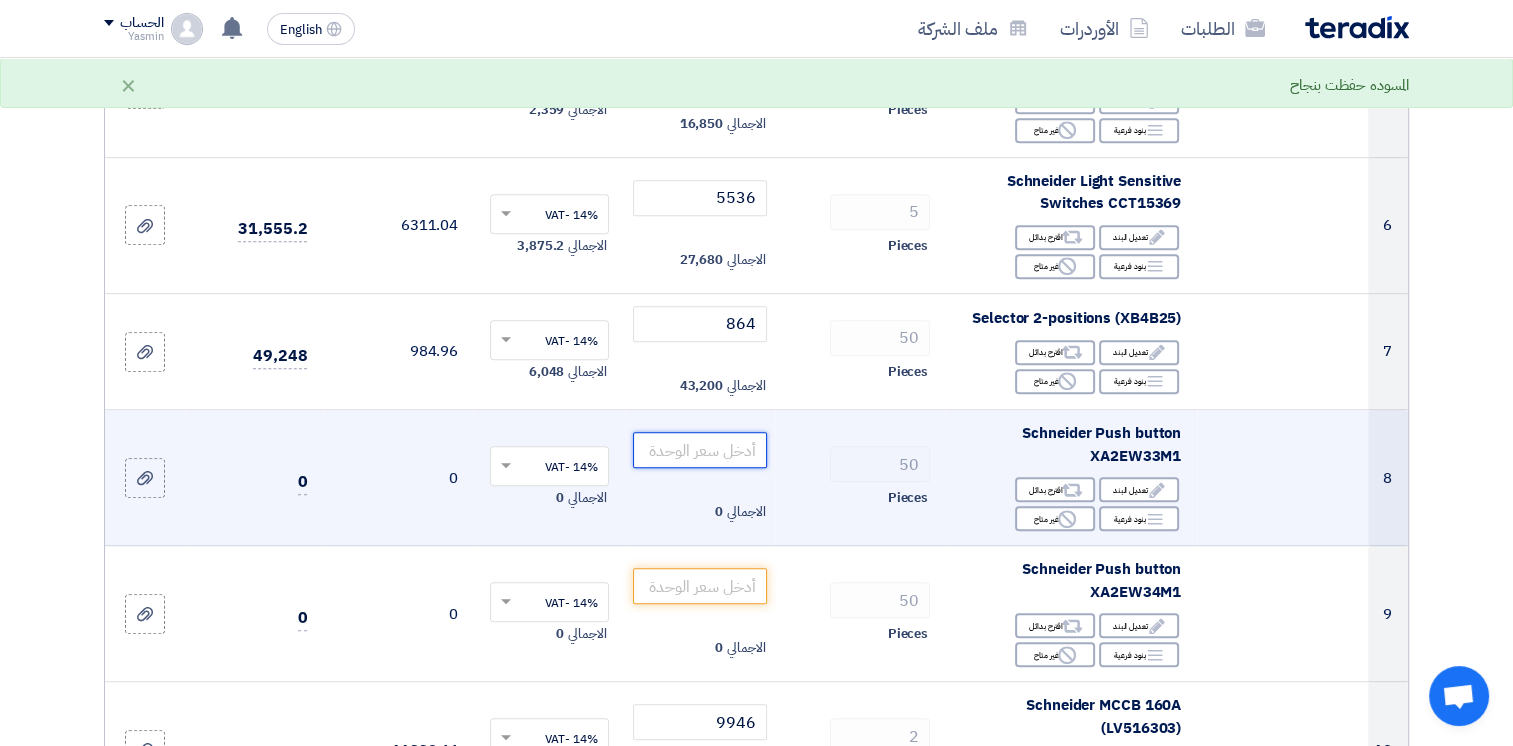 click 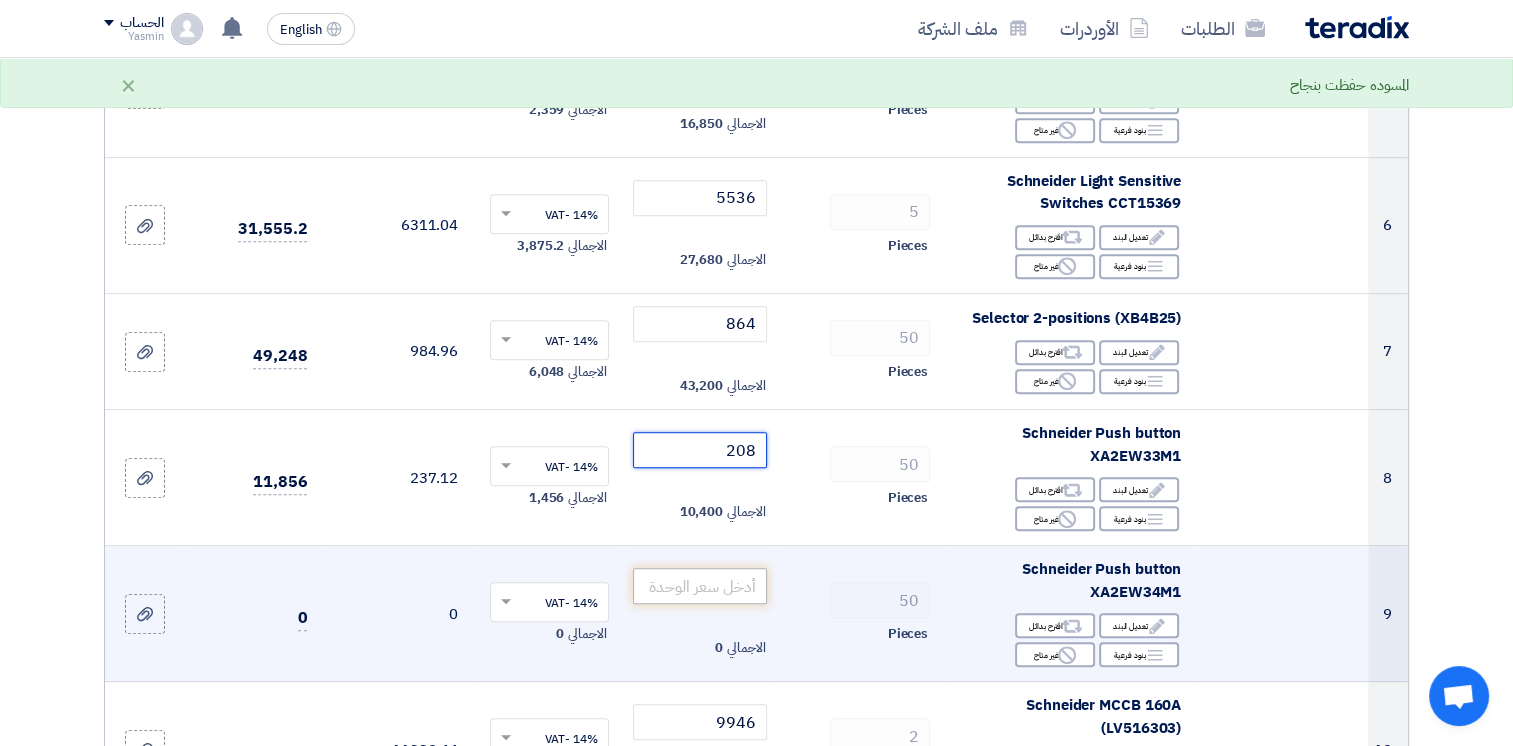 type on "208" 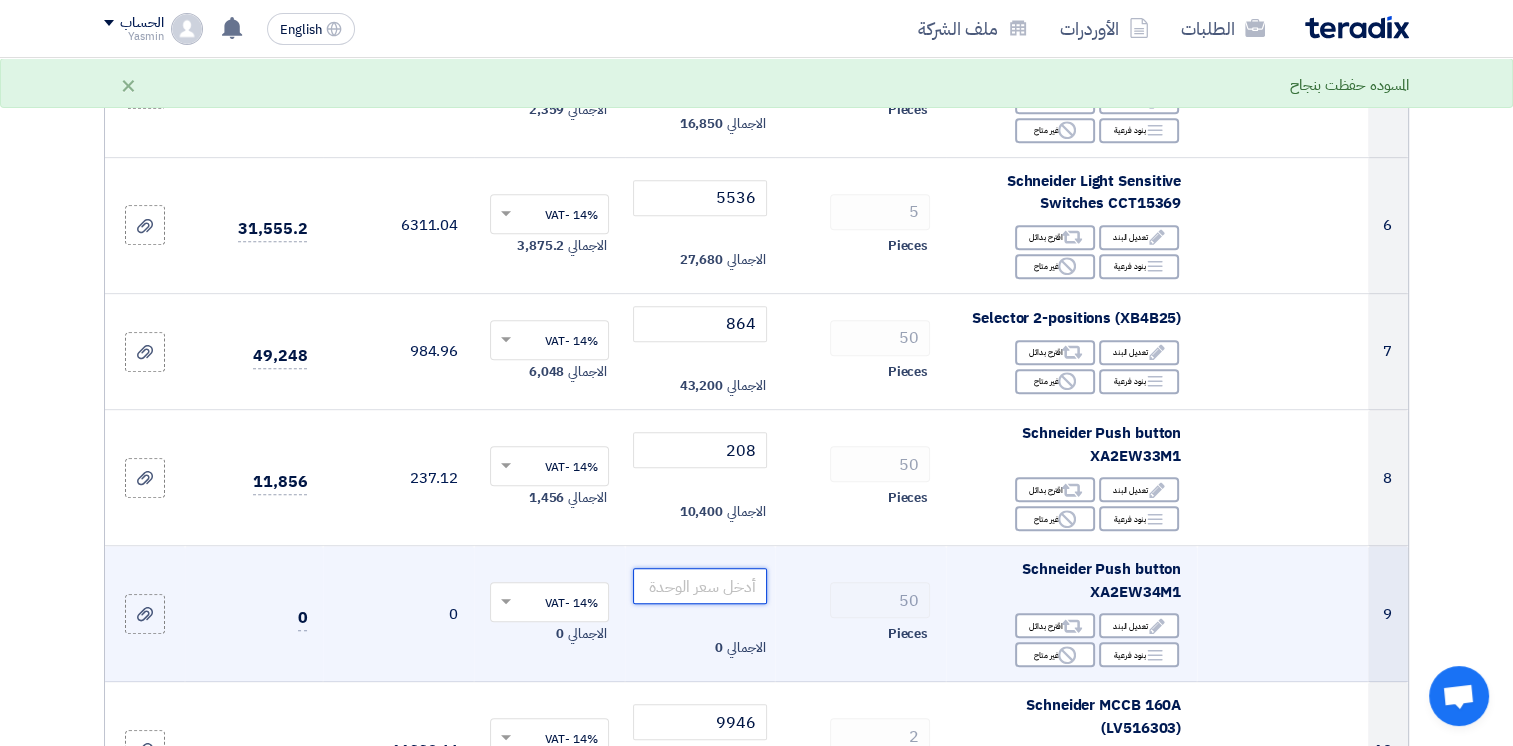 click 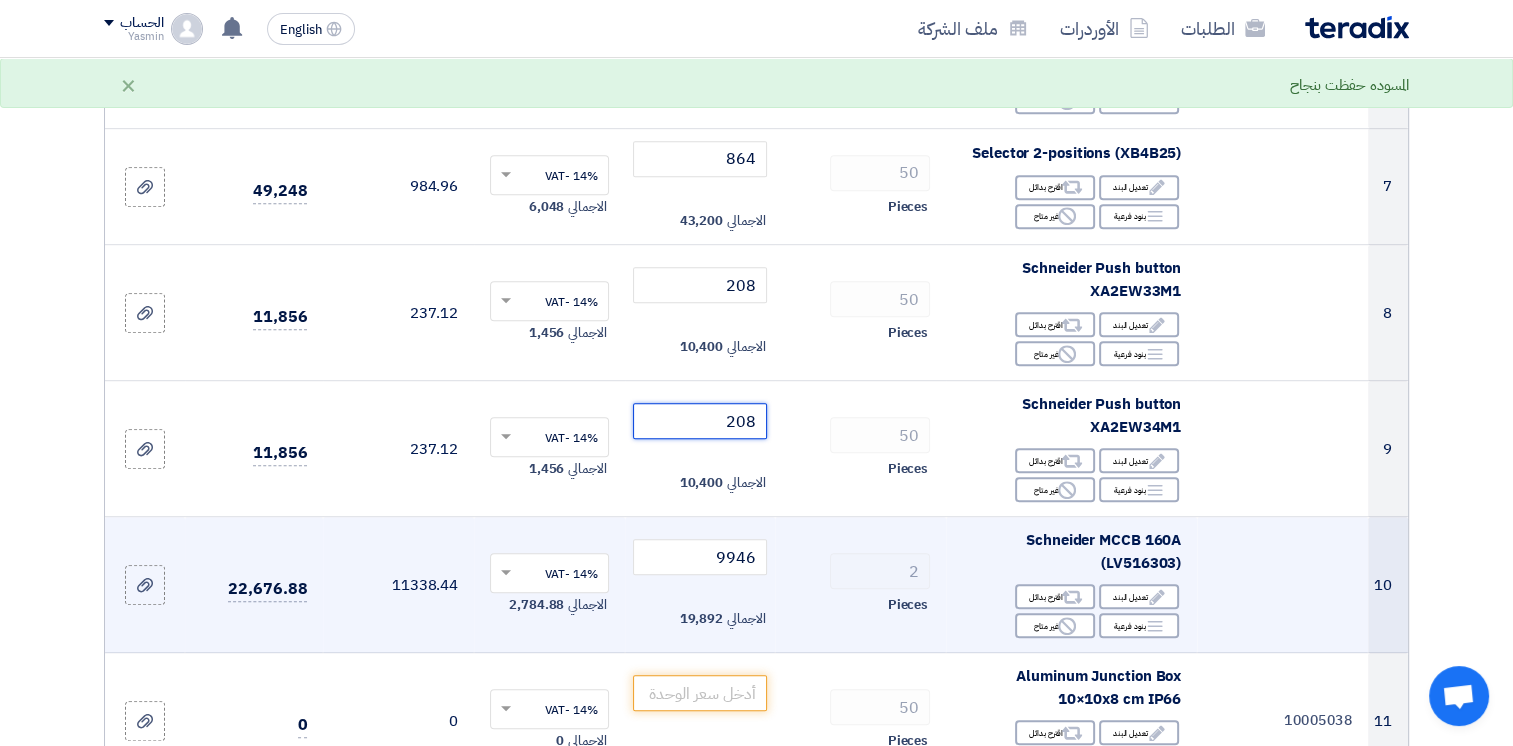 scroll, scrollTop: 1100, scrollLeft: 0, axis: vertical 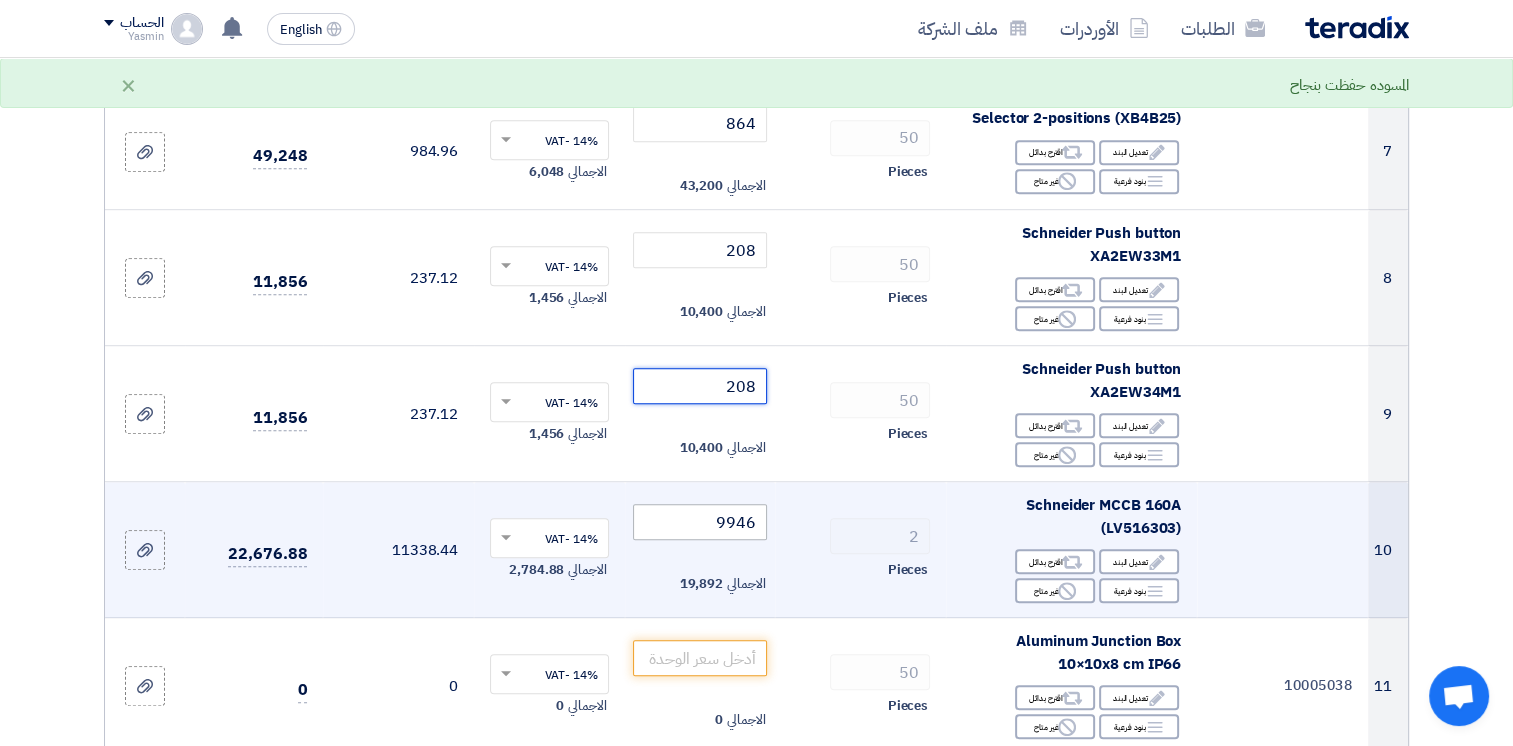 type on "208" 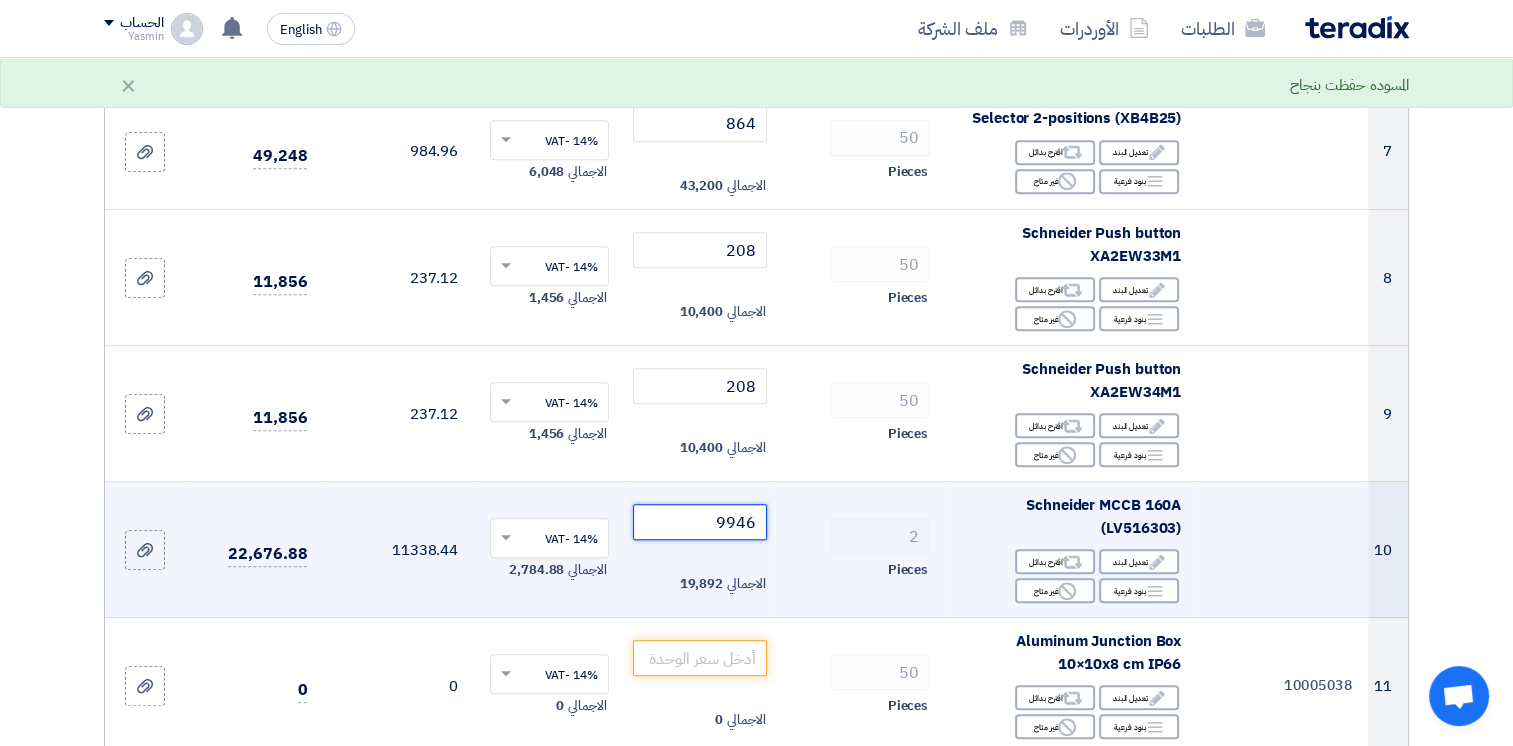 click on "9946" 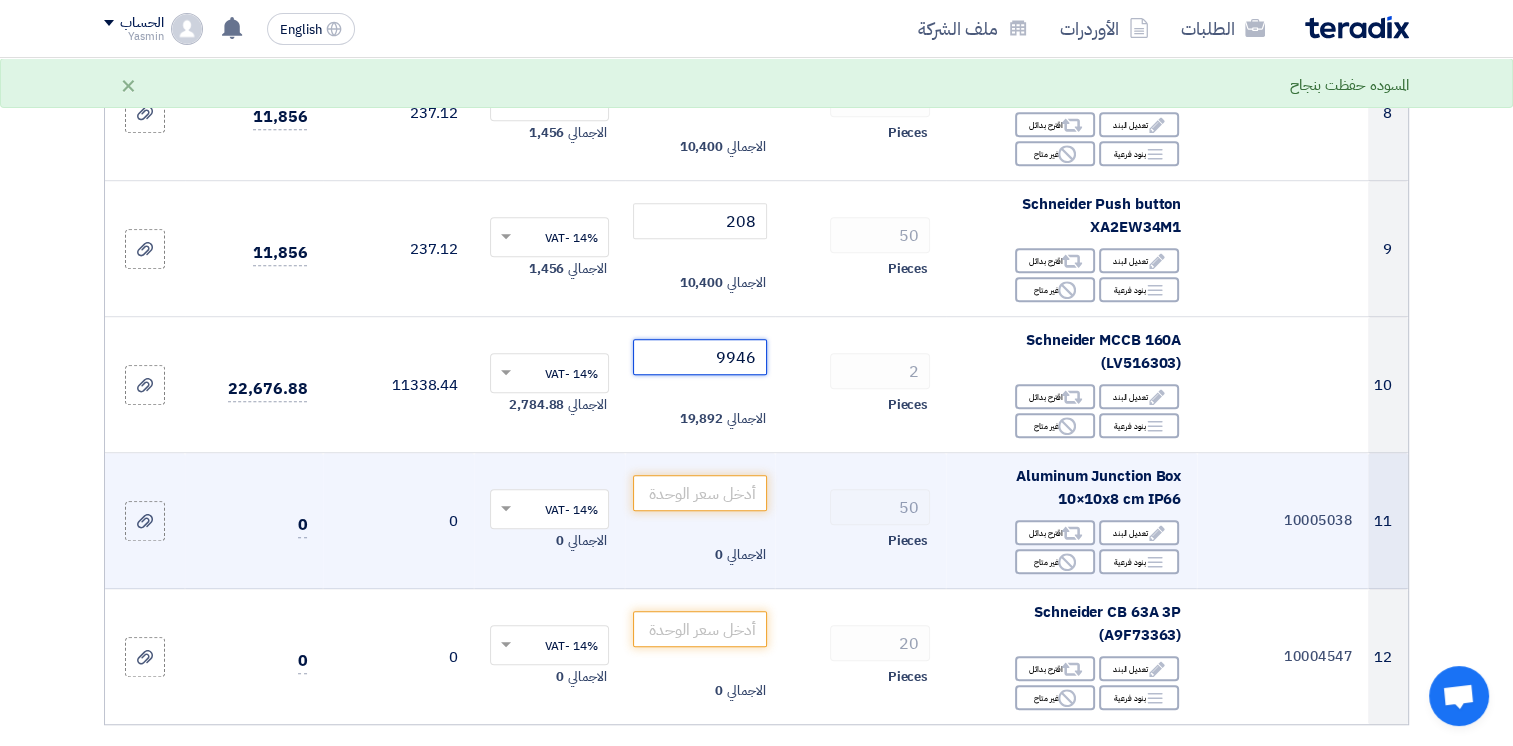 scroll, scrollTop: 1300, scrollLeft: 0, axis: vertical 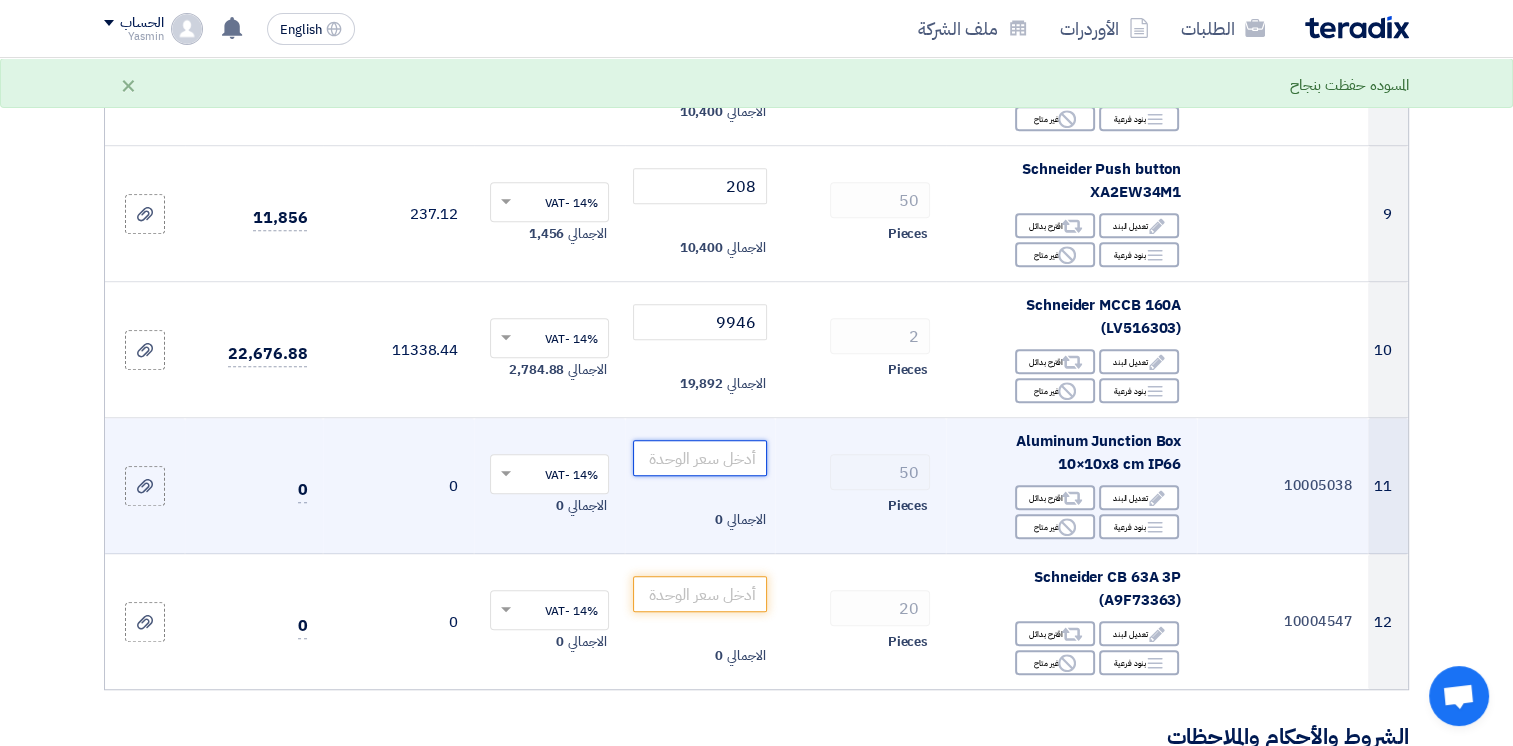 click 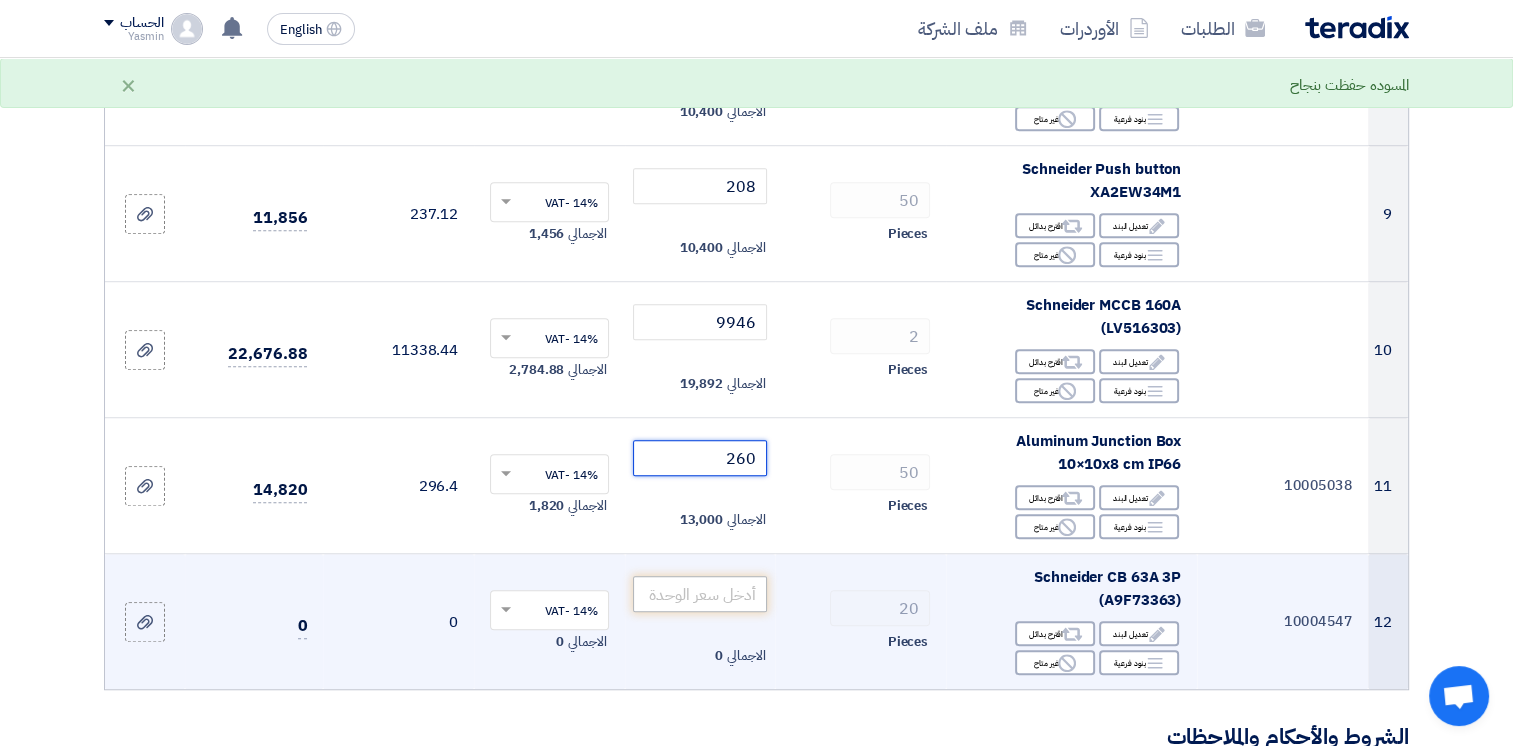 type on "260" 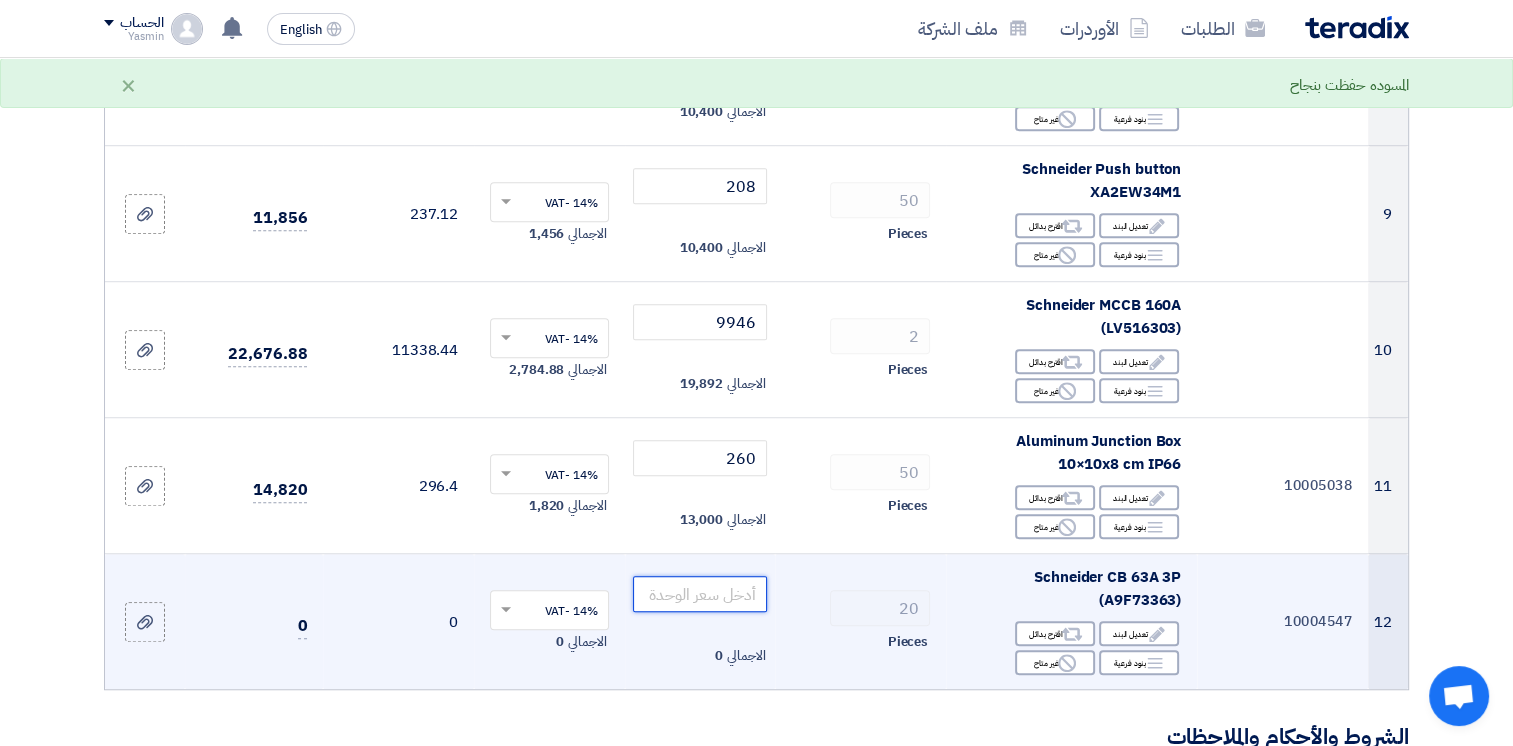 click 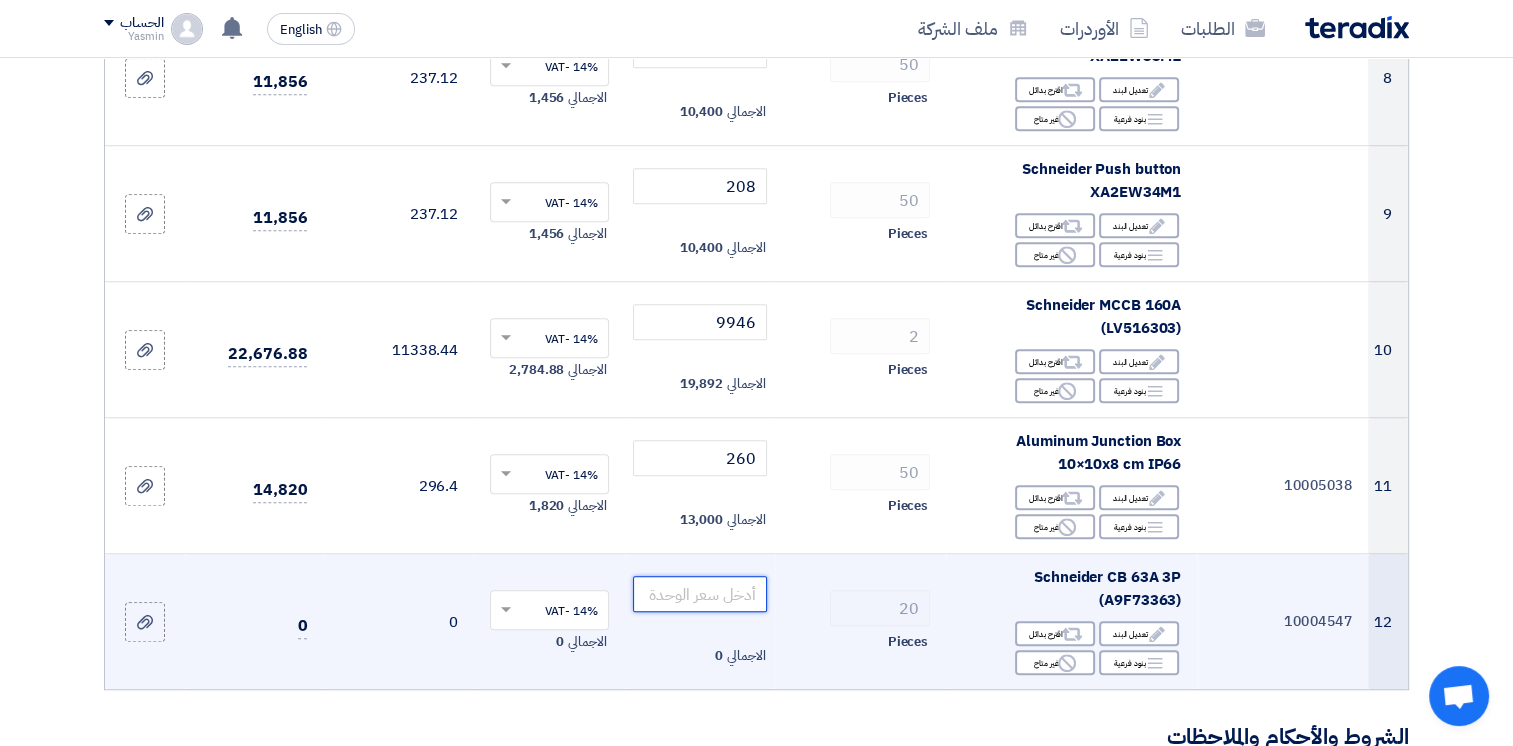 scroll, scrollTop: 1400, scrollLeft: 0, axis: vertical 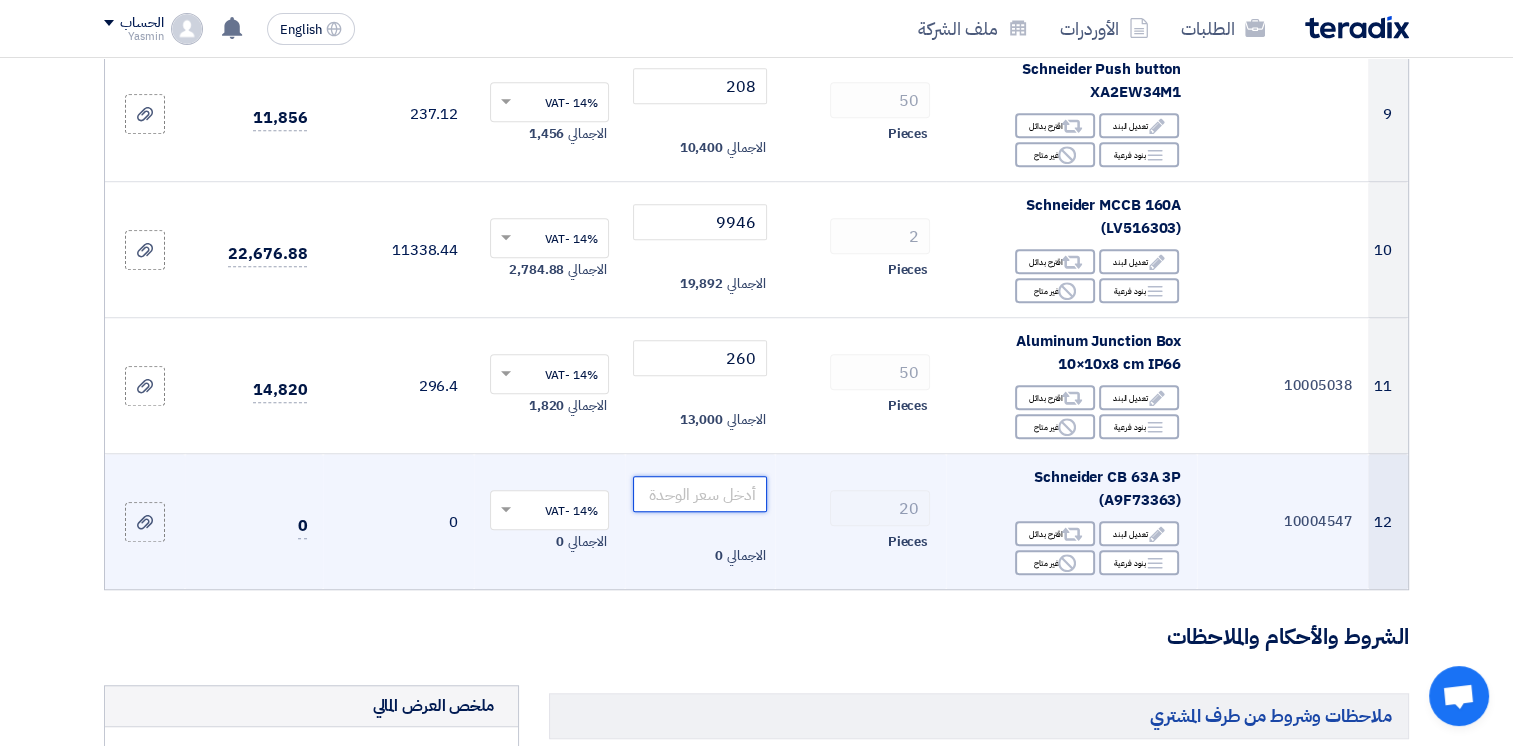 click 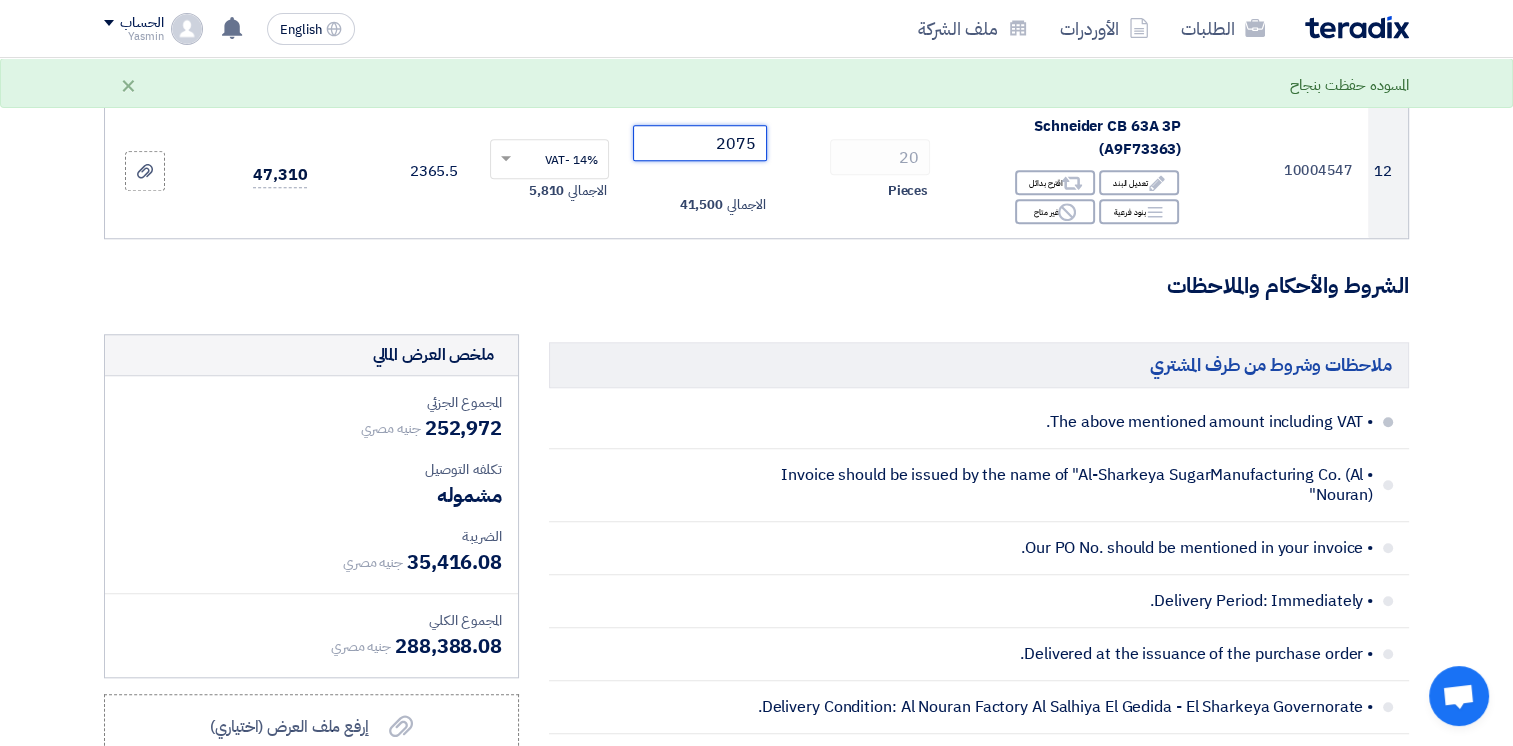 scroll, scrollTop: 1800, scrollLeft: 0, axis: vertical 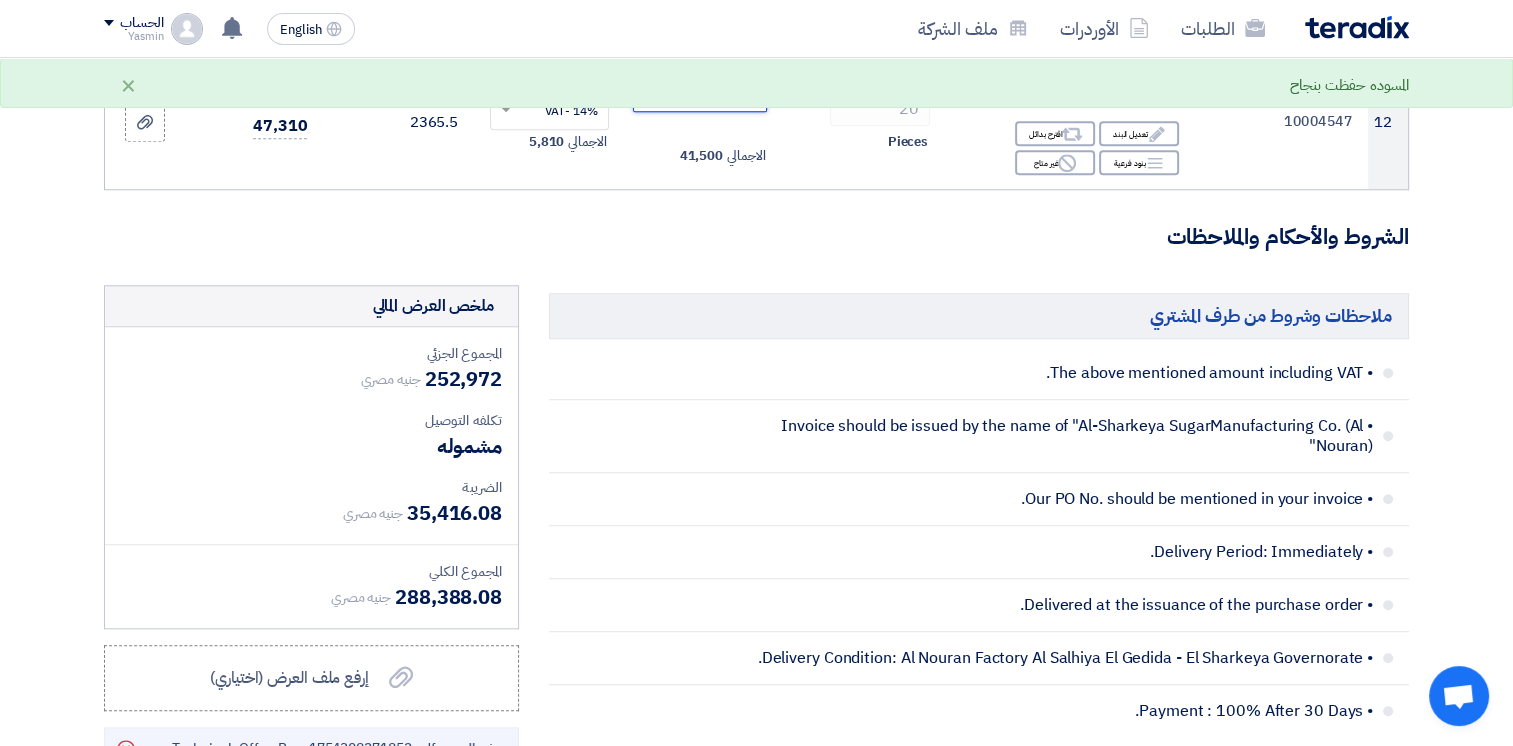 type on "2075" 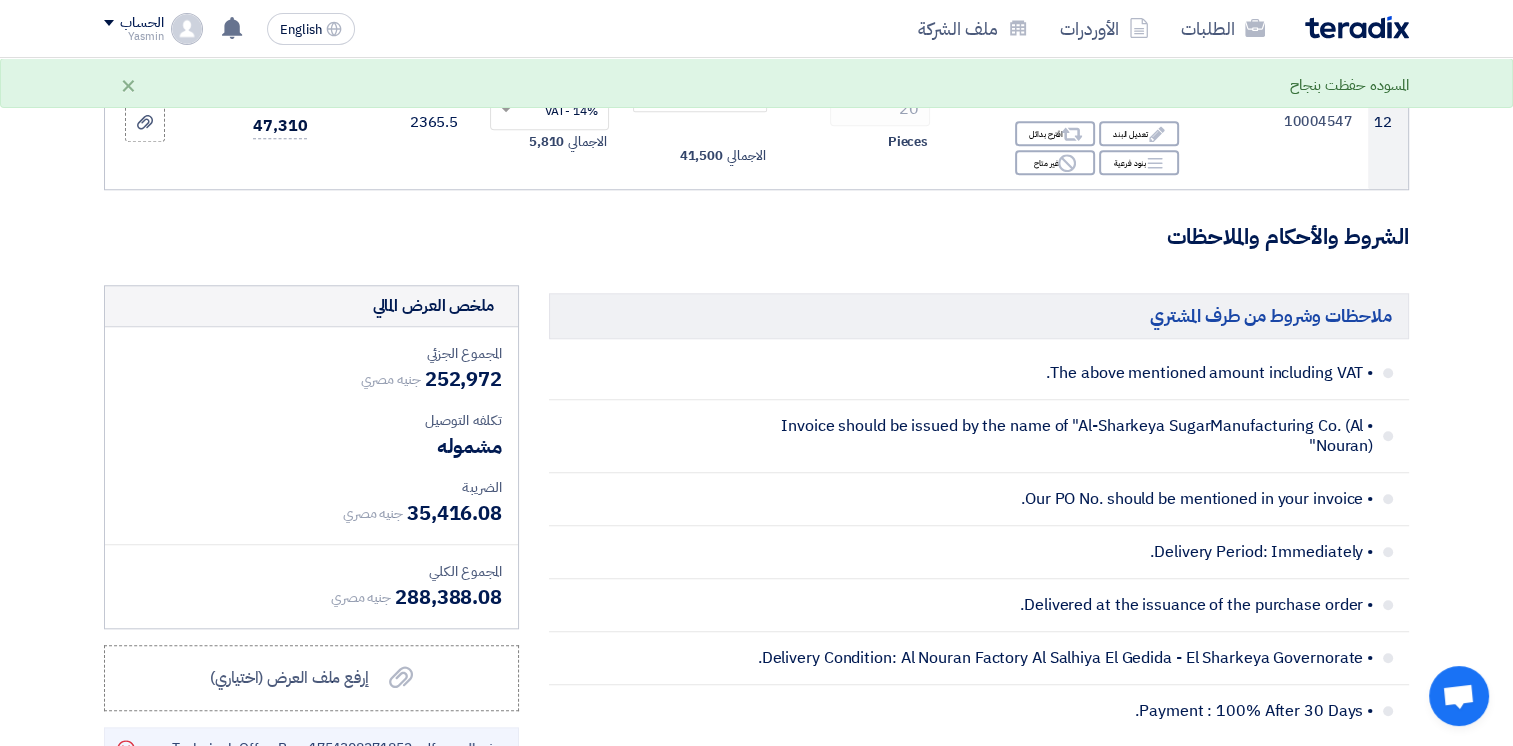 click on "252,972" 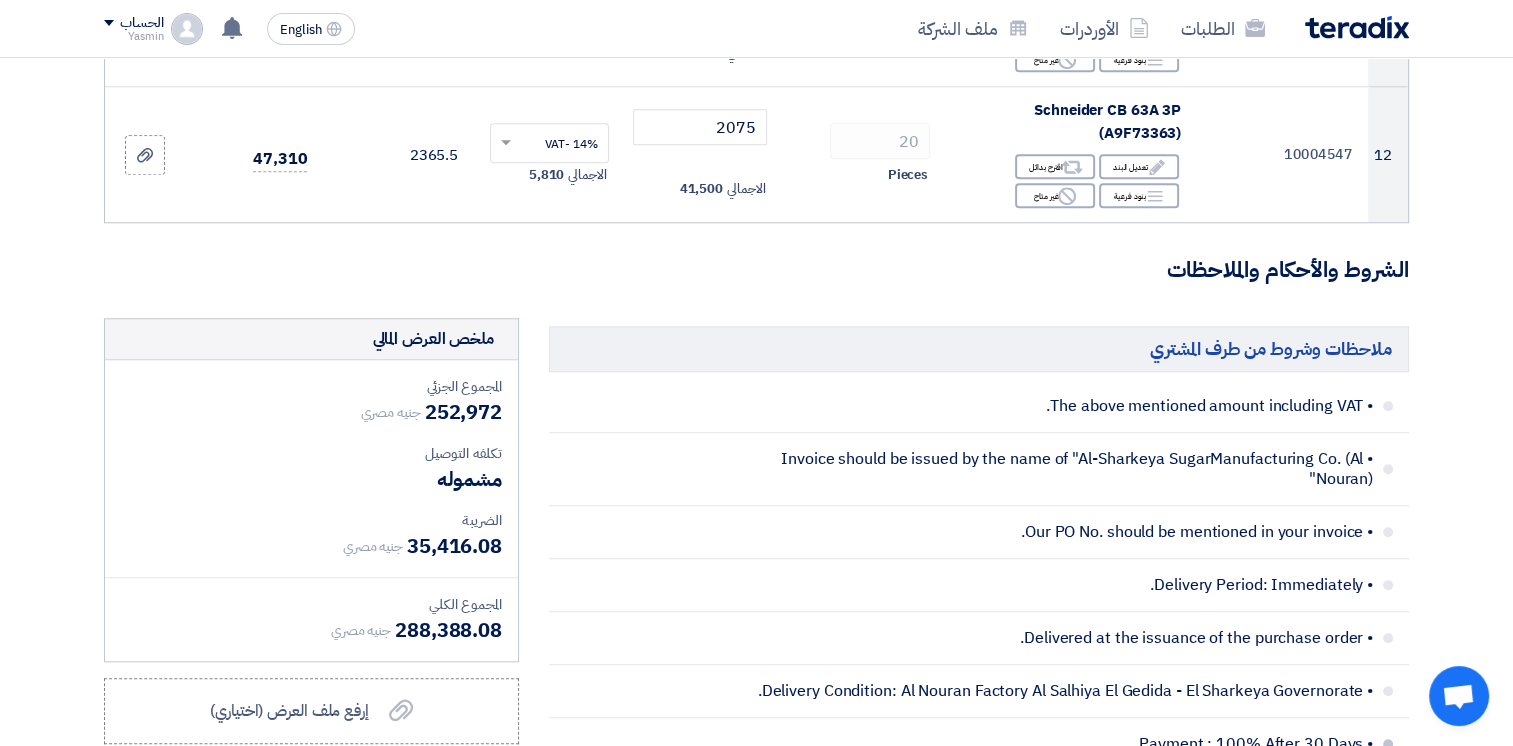 scroll, scrollTop: 1800, scrollLeft: 0, axis: vertical 